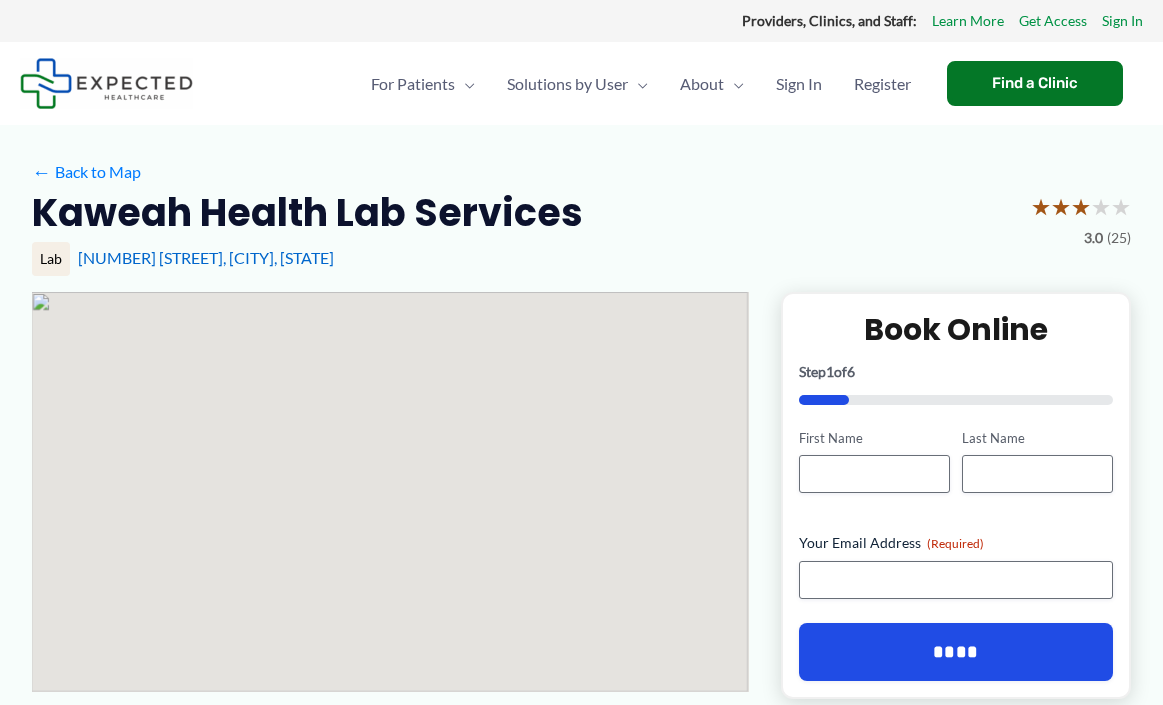 scroll, scrollTop: 0, scrollLeft: 0, axis: both 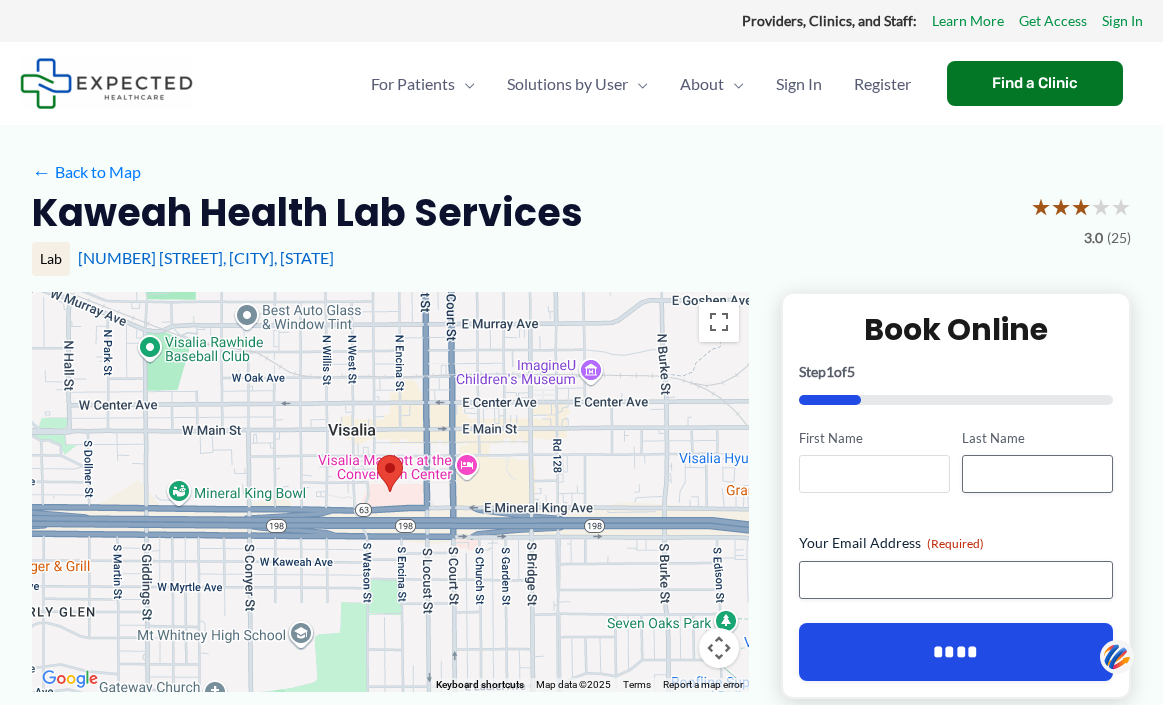 click on "First Name" at bounding box center (874, 474) 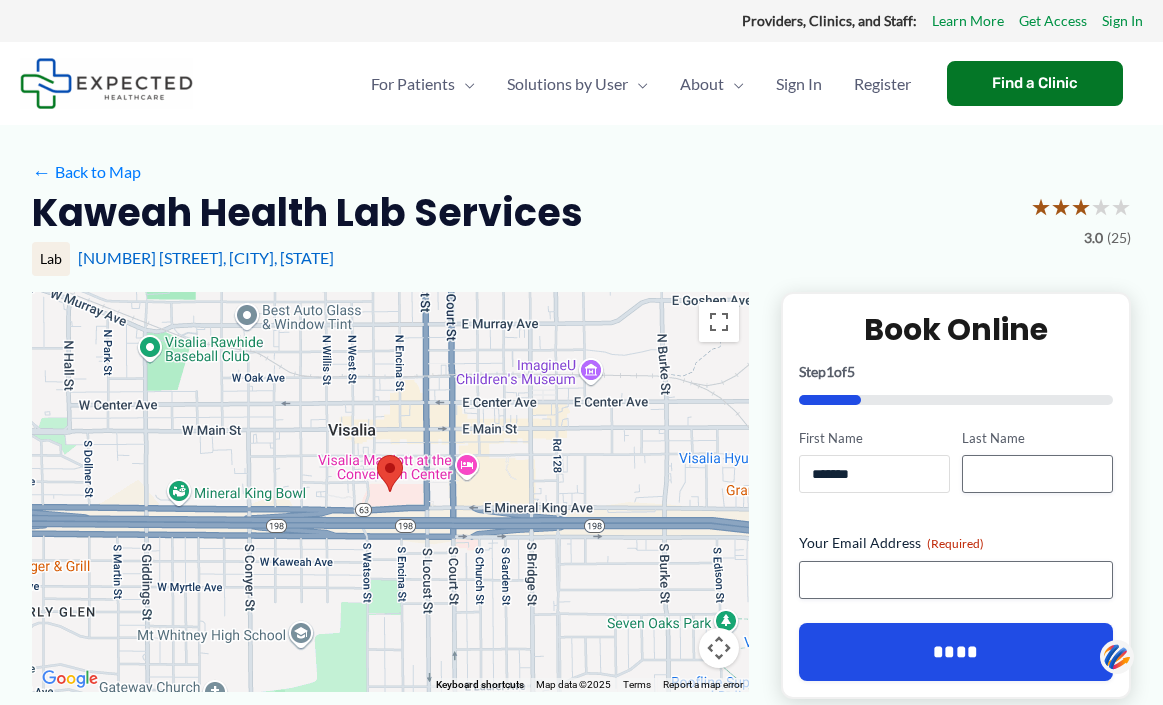 type on "*****" 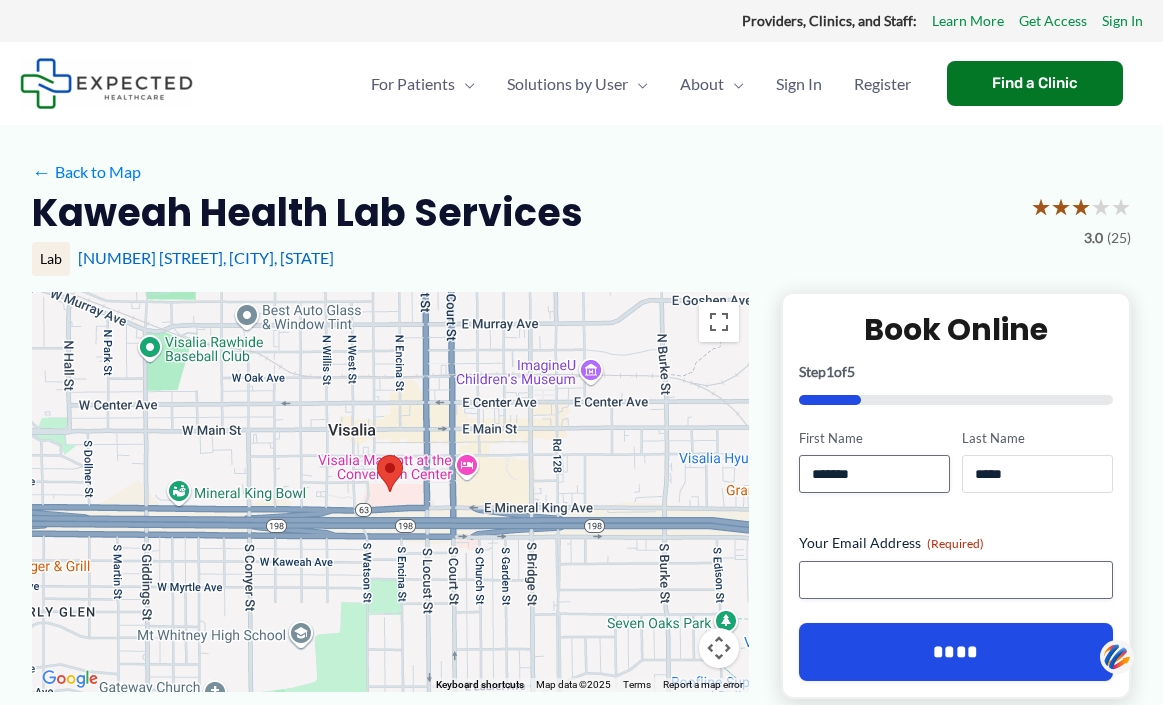 type on "**********" 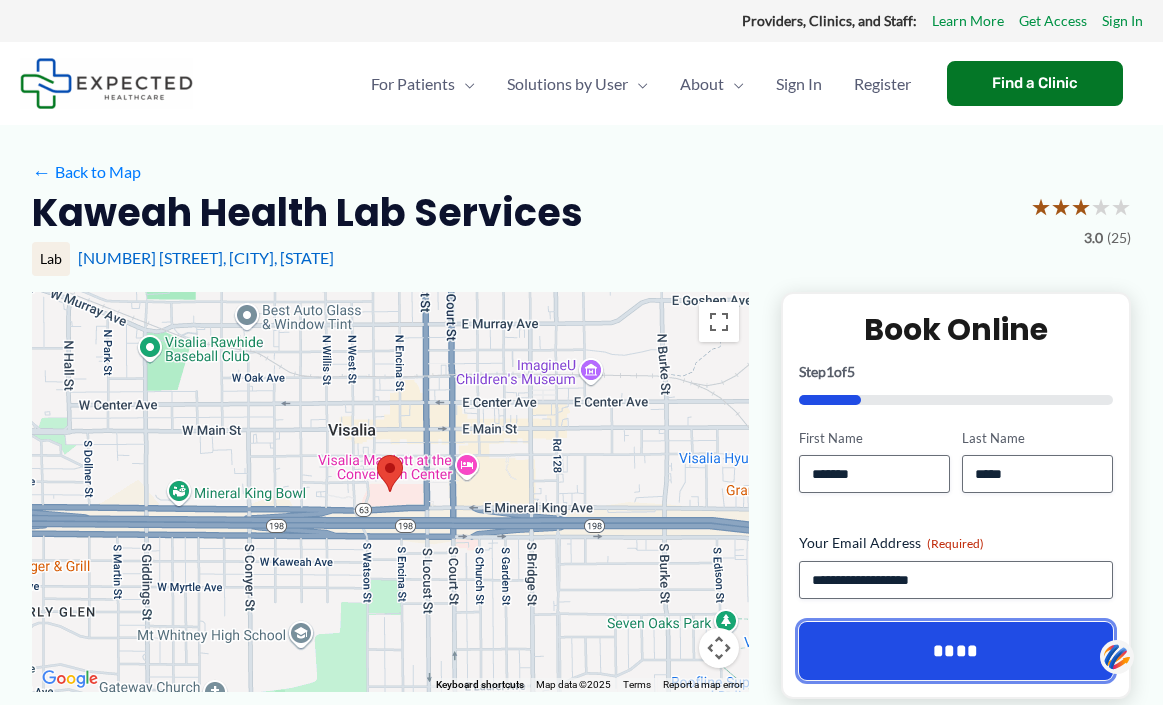 click on "****" at bounding box center (956, 651) 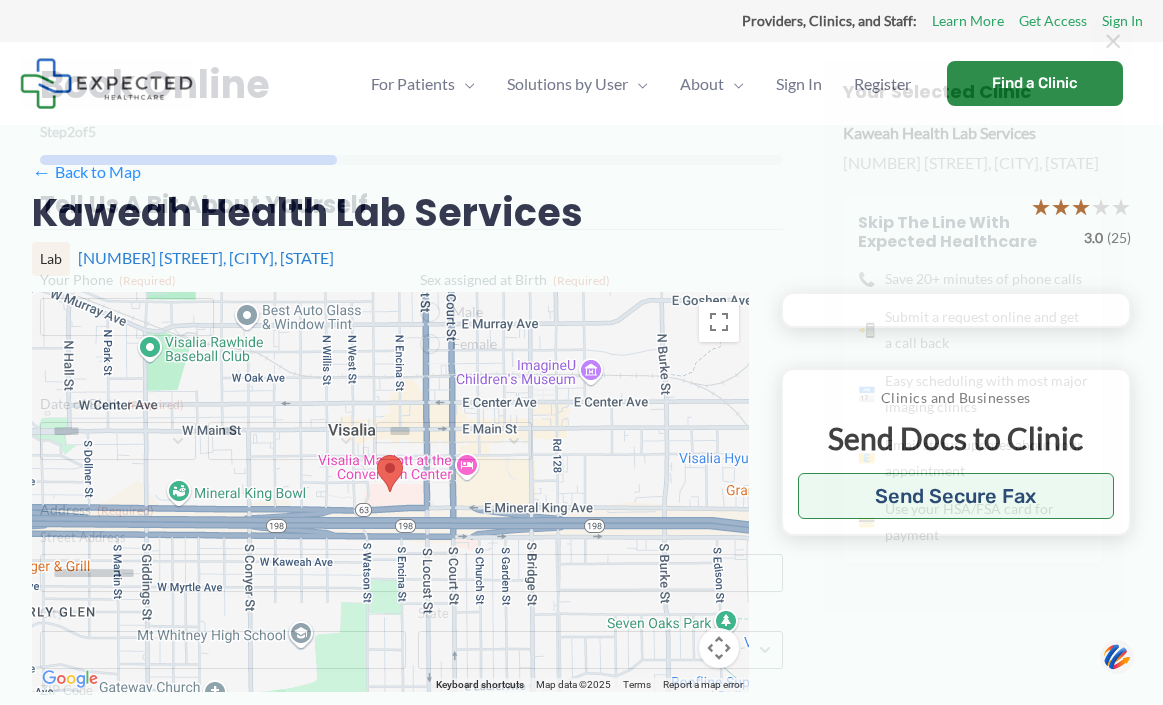 scroll, scrollTop: 0, scrollLeft: 0, axis: both 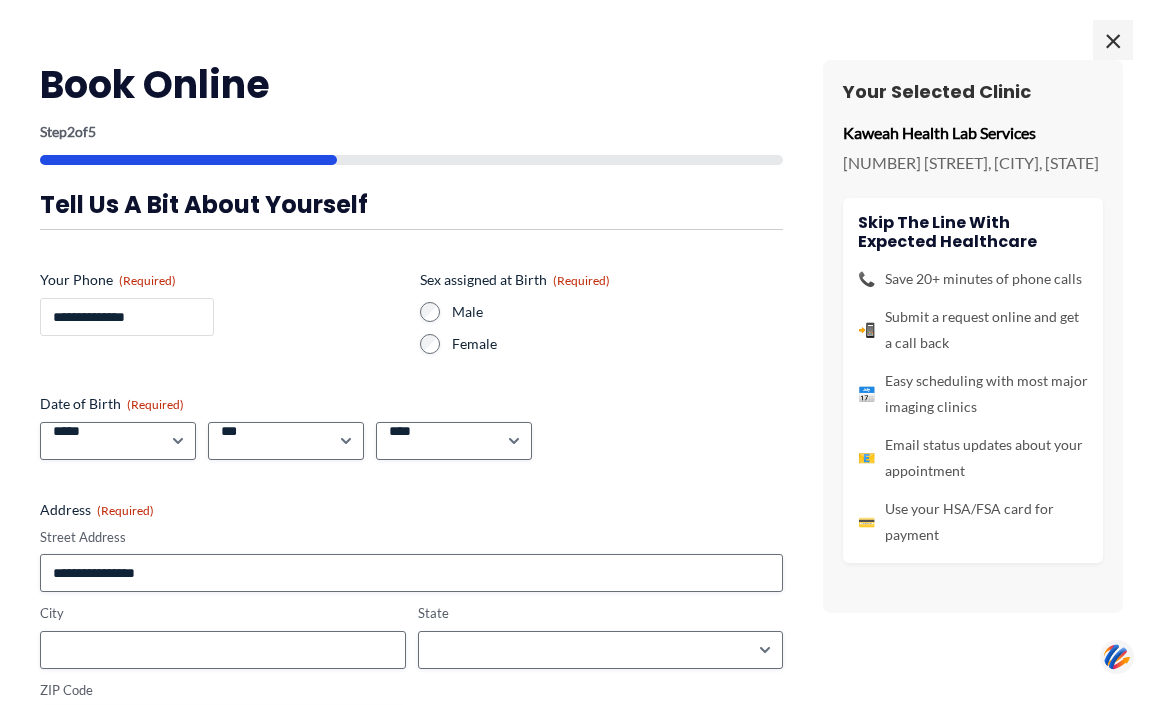 click on "**********" at bounding box center [127, 317] 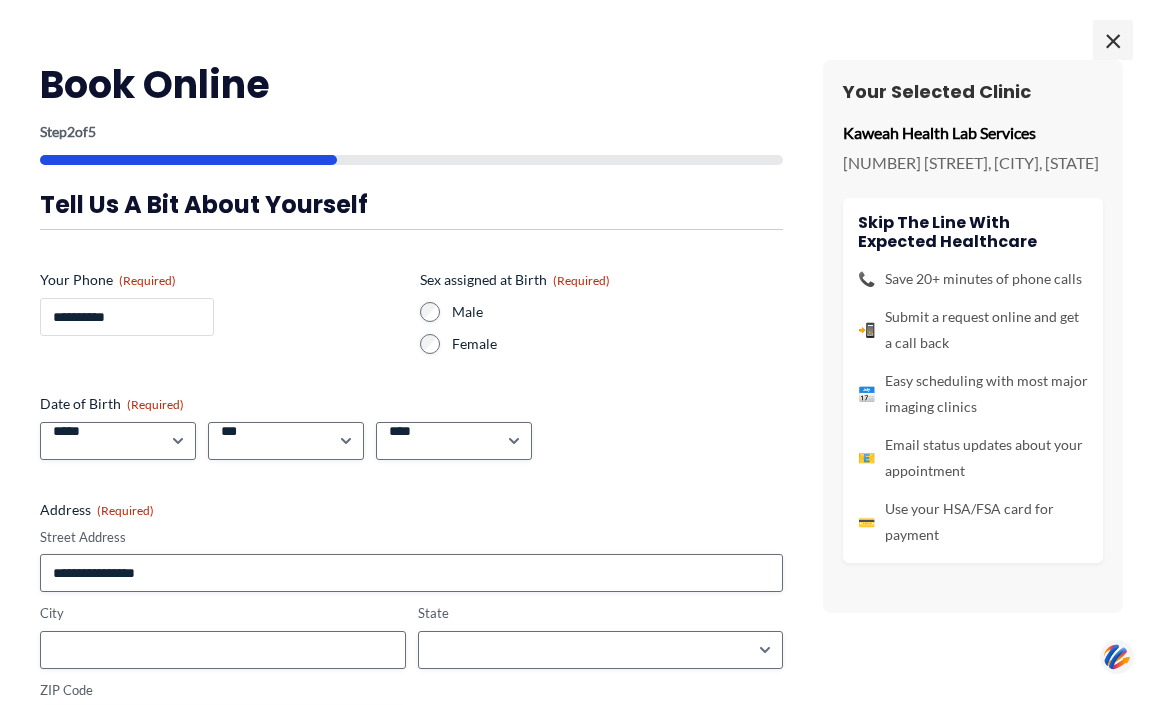 type on "**********" 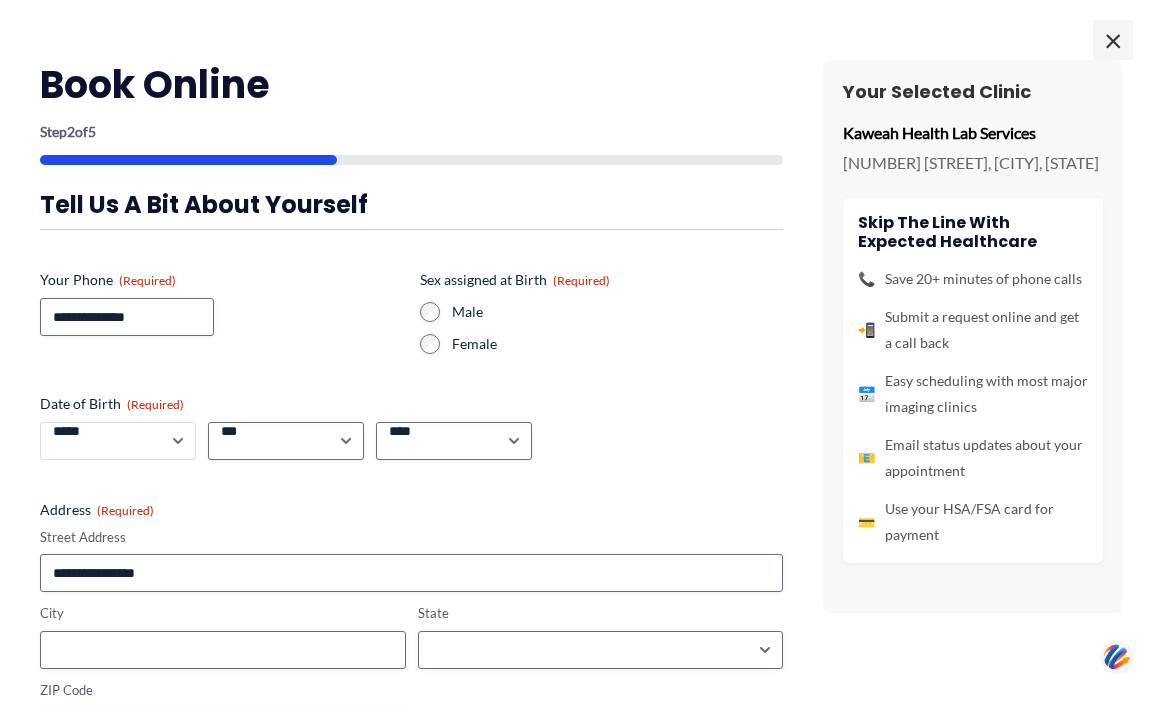 click on "***** * * * * * * * * * ** ** **" at bounding box center (118, 441) 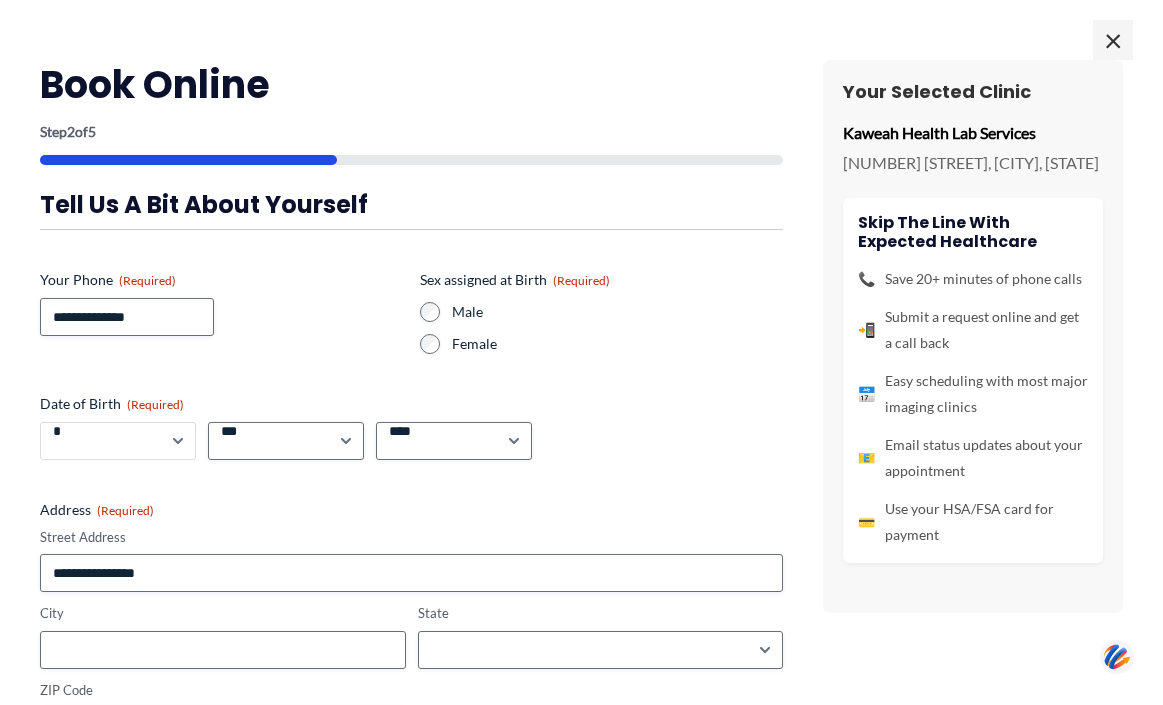 click on "***** * * * * * * * * * ** ** **" at bounding box center [118, 441] 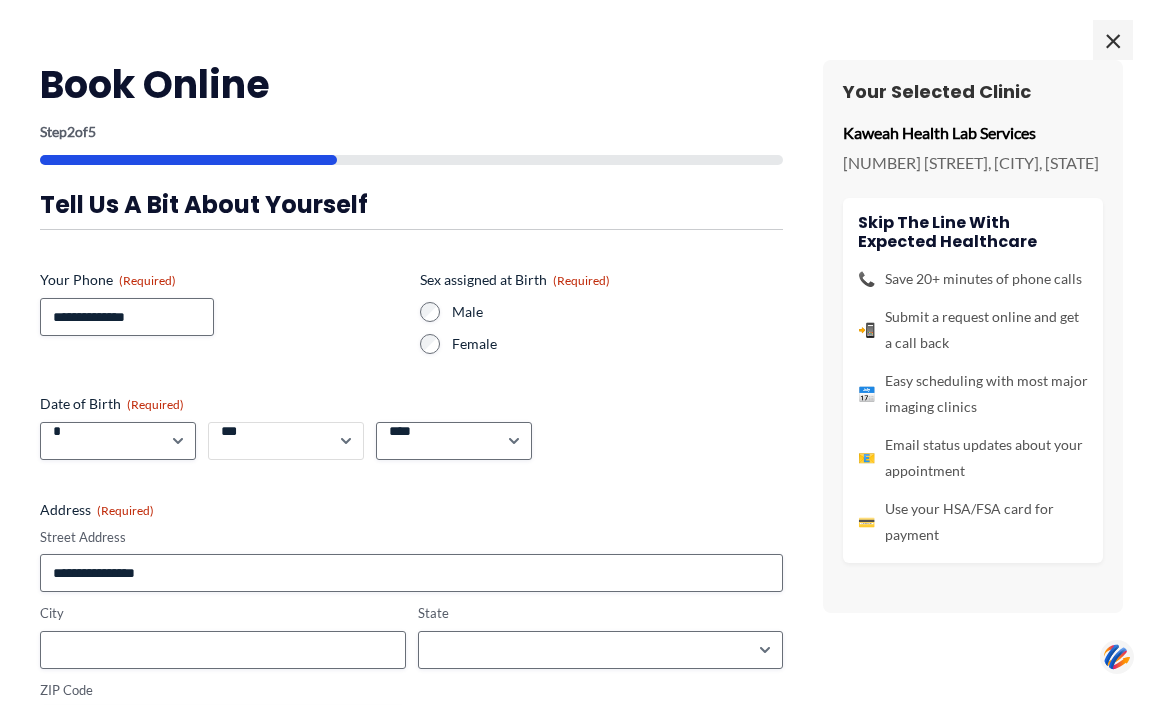 click on "*** * * * * * * * * * ** ** ** ** ** ** ** ** ** ** ** ** ** ** ** ** ** ** ** ** ** **" at bounding box center (286, 441) 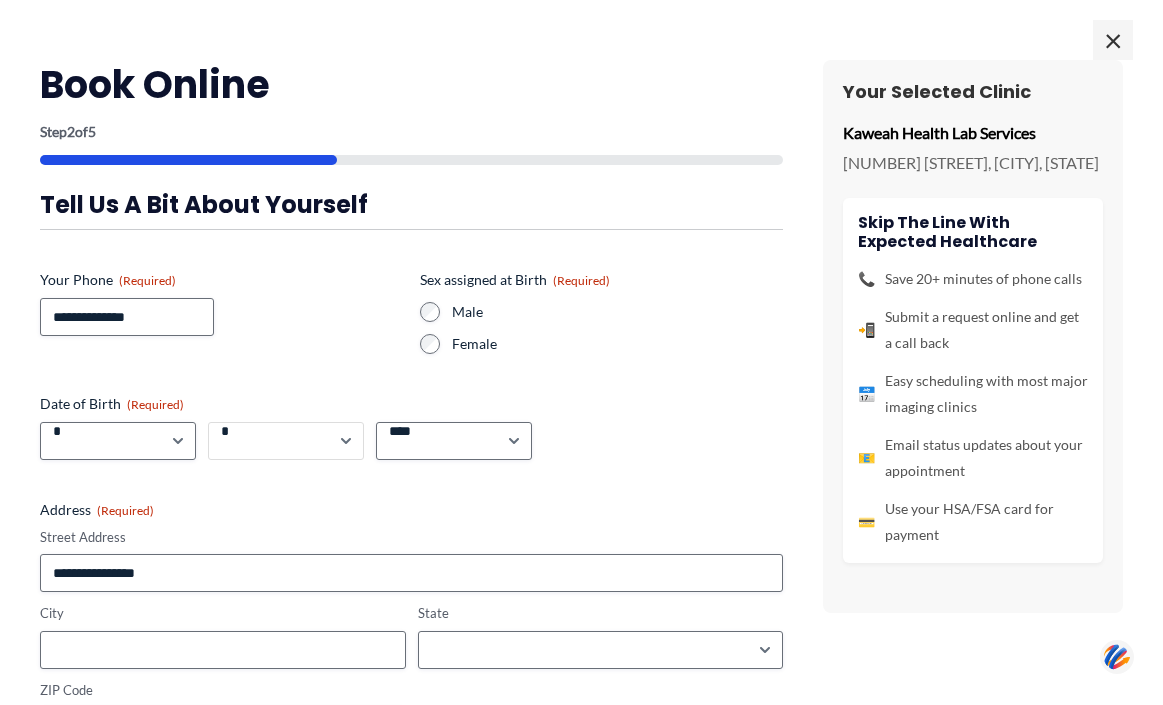 click on "*** * * * * * * * * * ** ** ** ** ** ** ** ** ** ** ** ** ** ** ** ** ** ** ** ** ** **" at bounding box center [286, 441] 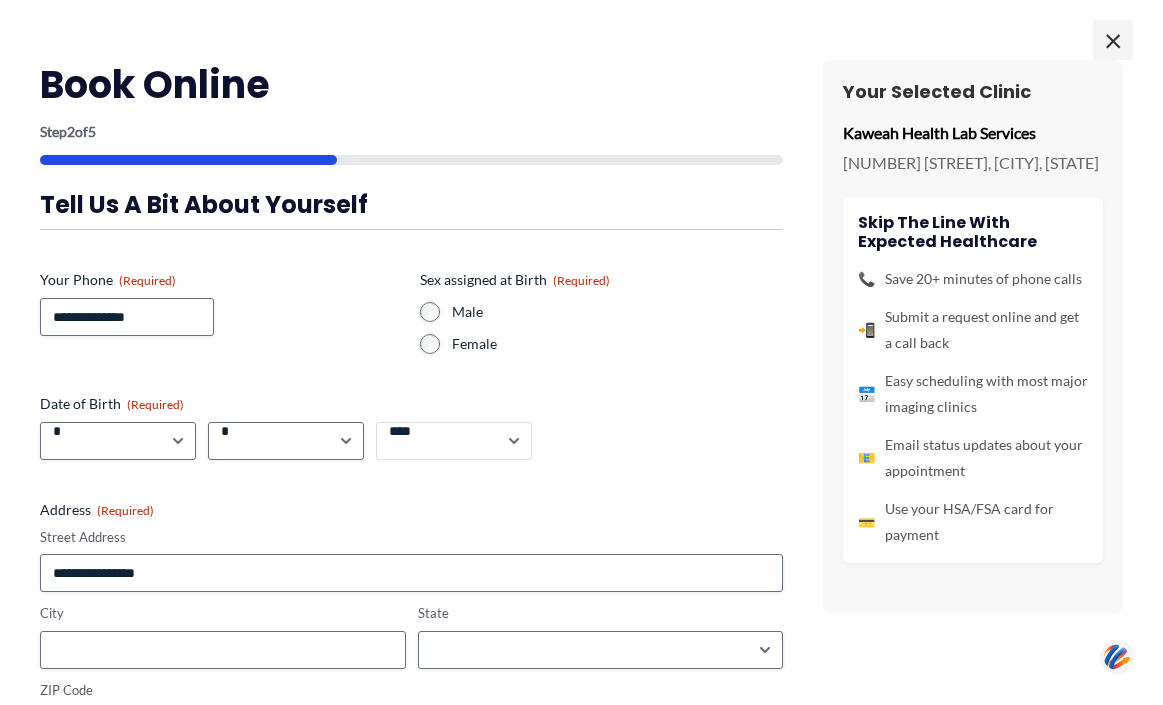 click on "**** **** **** **** **** **** **** **** **** **** **** **** **** **** **** **** **** **** **** **** **** **** **** **** **** **** **** **** **** **** **** **** **** **** **** **** **** **** **** **** **** **** **** **** **** **** **** **** **** **** **** **** **** **** **** **** **** **** **** **** **** **** **** **** **** **** **** **** **** **** **** **** **** **** **** **** **** **** **** **** **** **** **** **** **** **** **** **** **** **** **** **** **** **** **** **** **** **** **** **** **** **** **** **** **** **** **** ****" at bounding box center (454, 441) 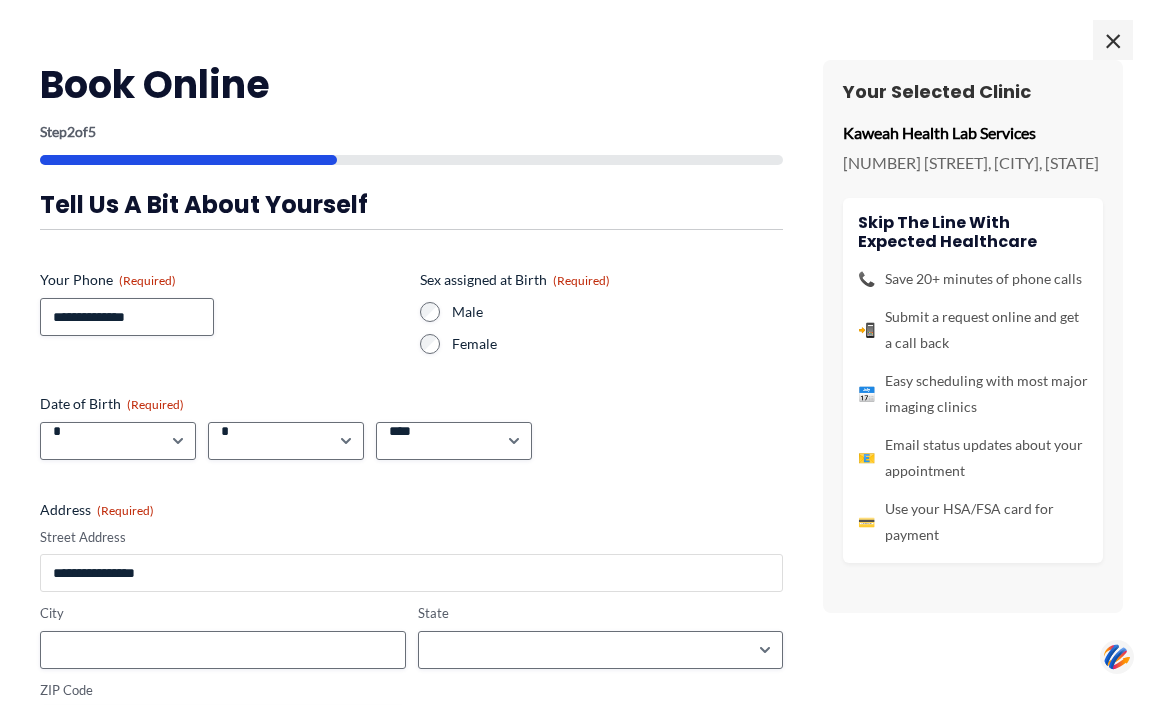 click on "Street Address" at bounding box center [411, 573] 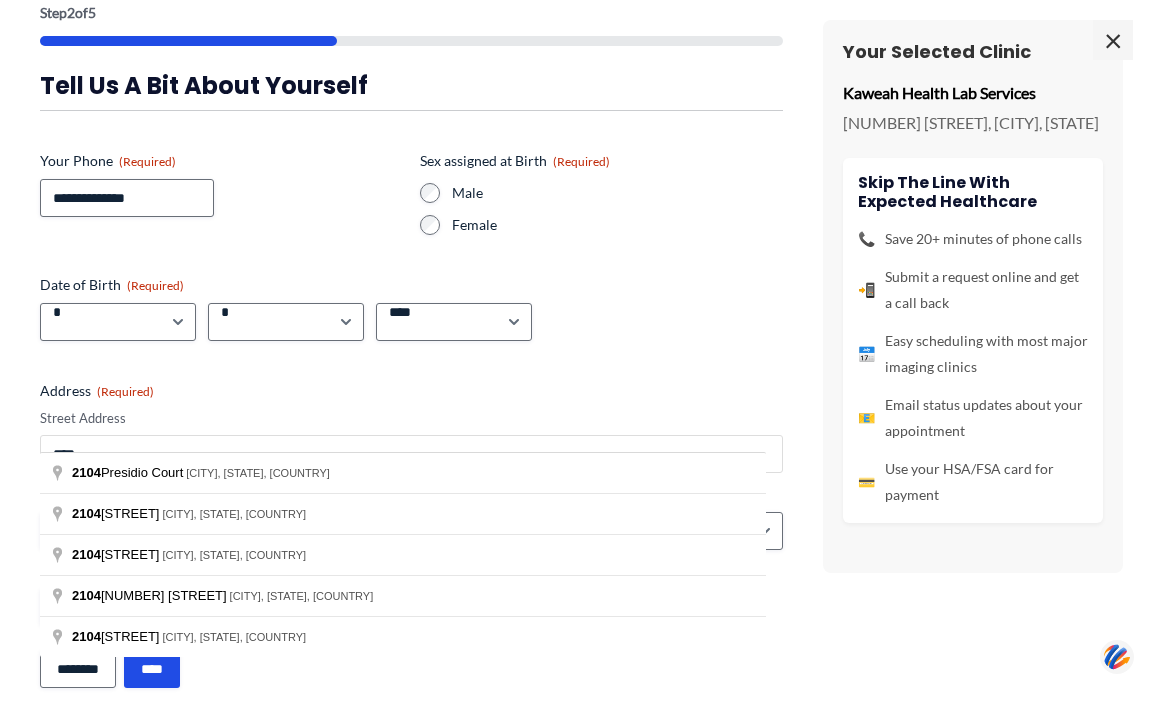 scroll, scrollTop: 142, scrollLeft: 0, axis: vertical 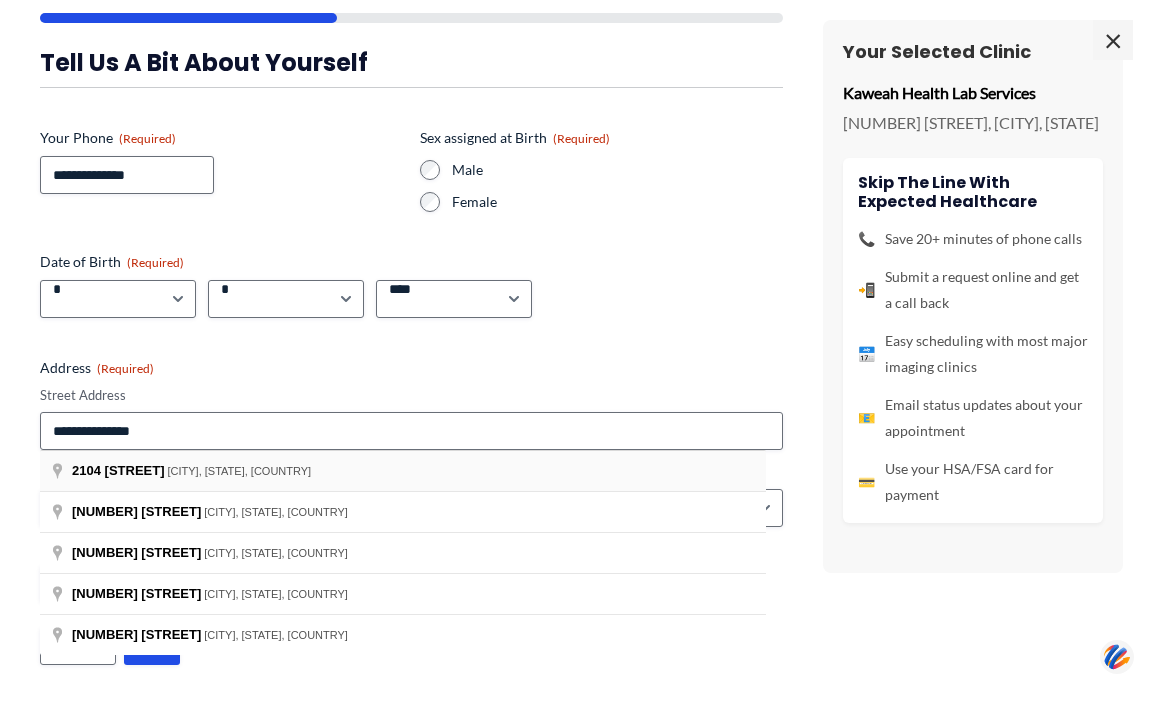 type on "**********" 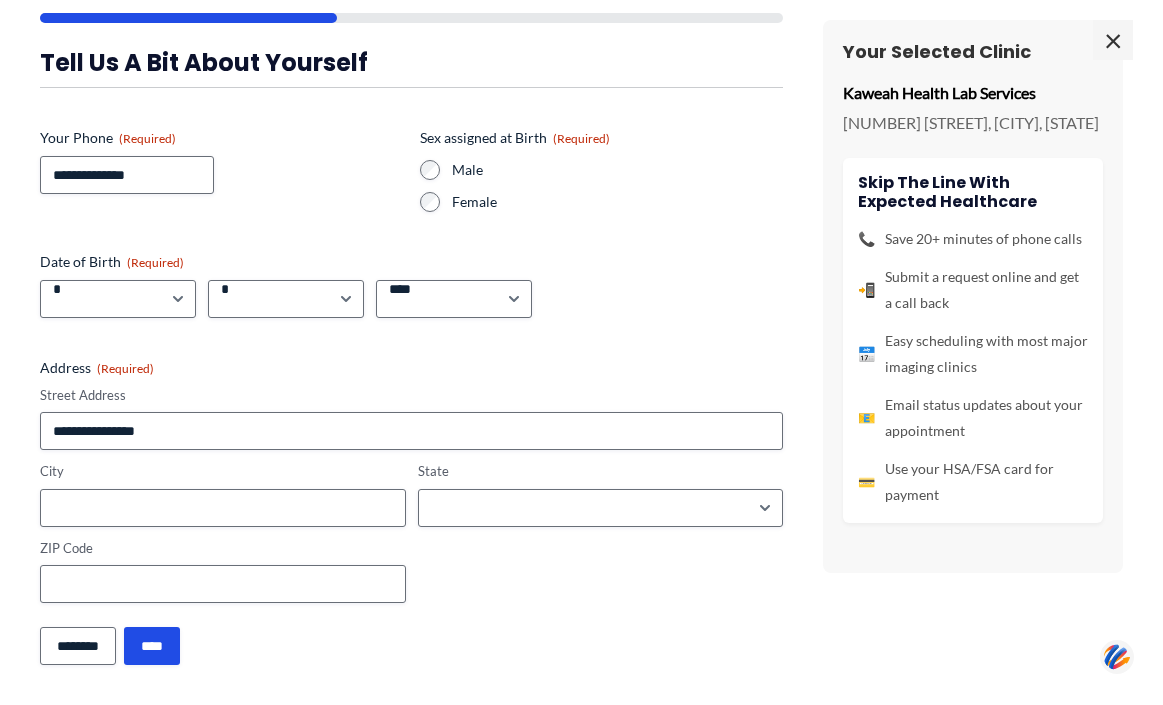 type on "**********" 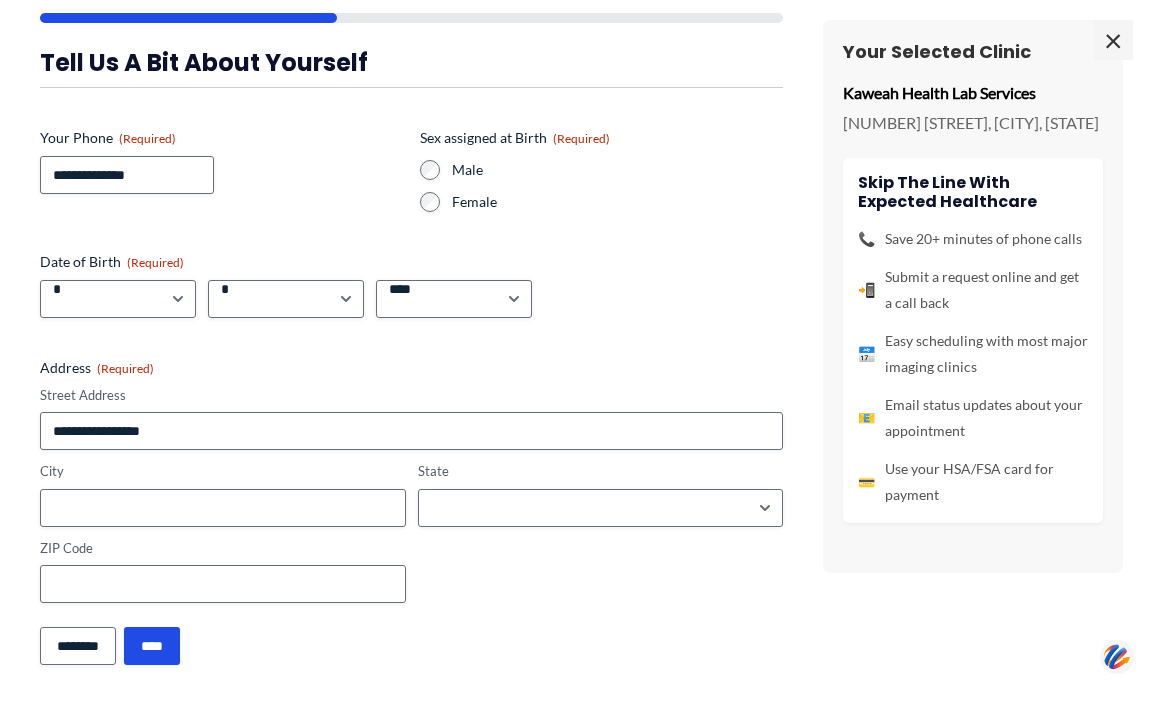 type on "*******" 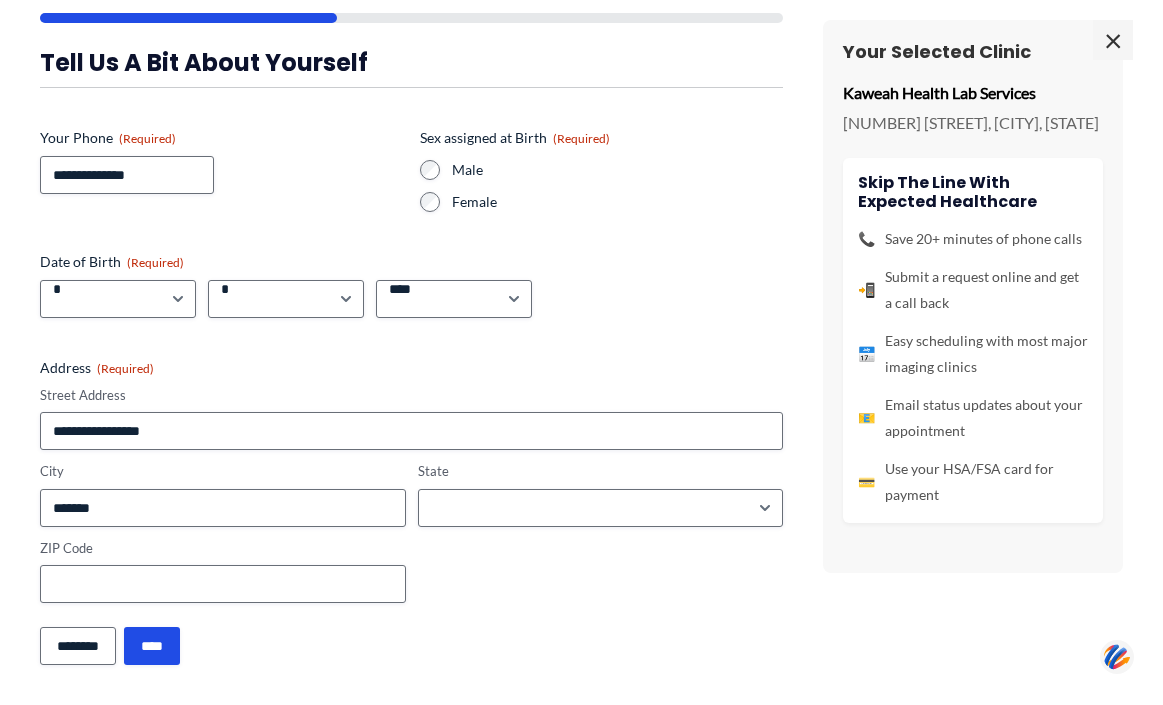 select on "**********" 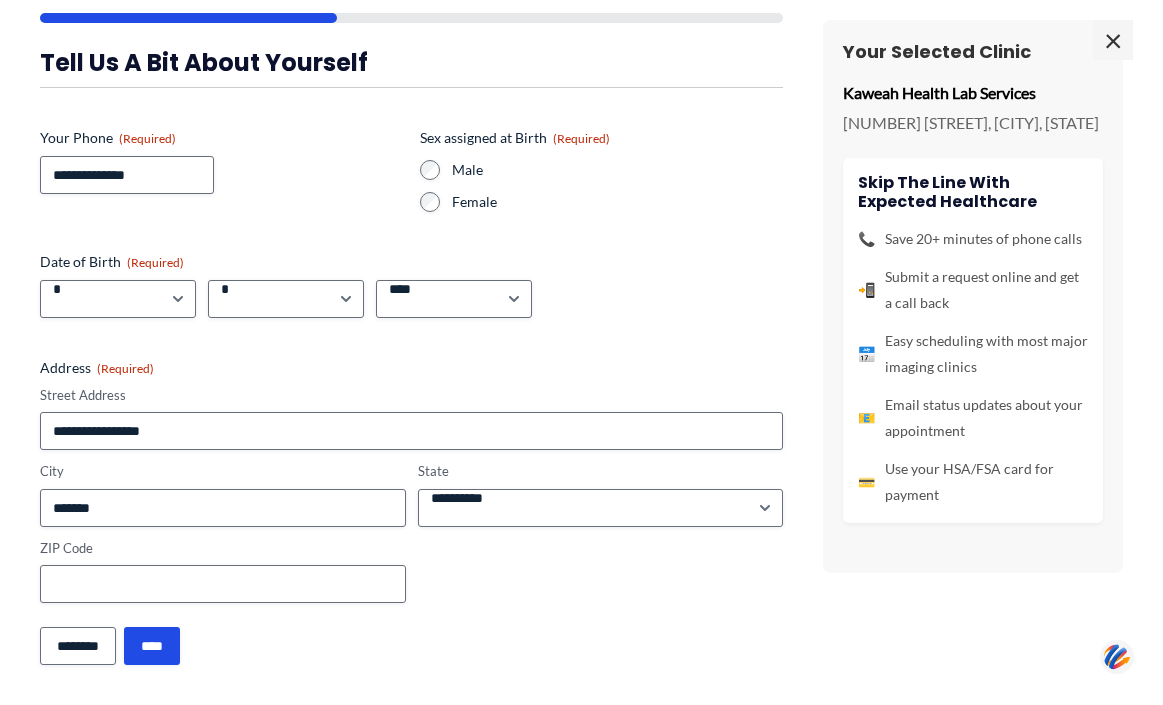 type on "**********" 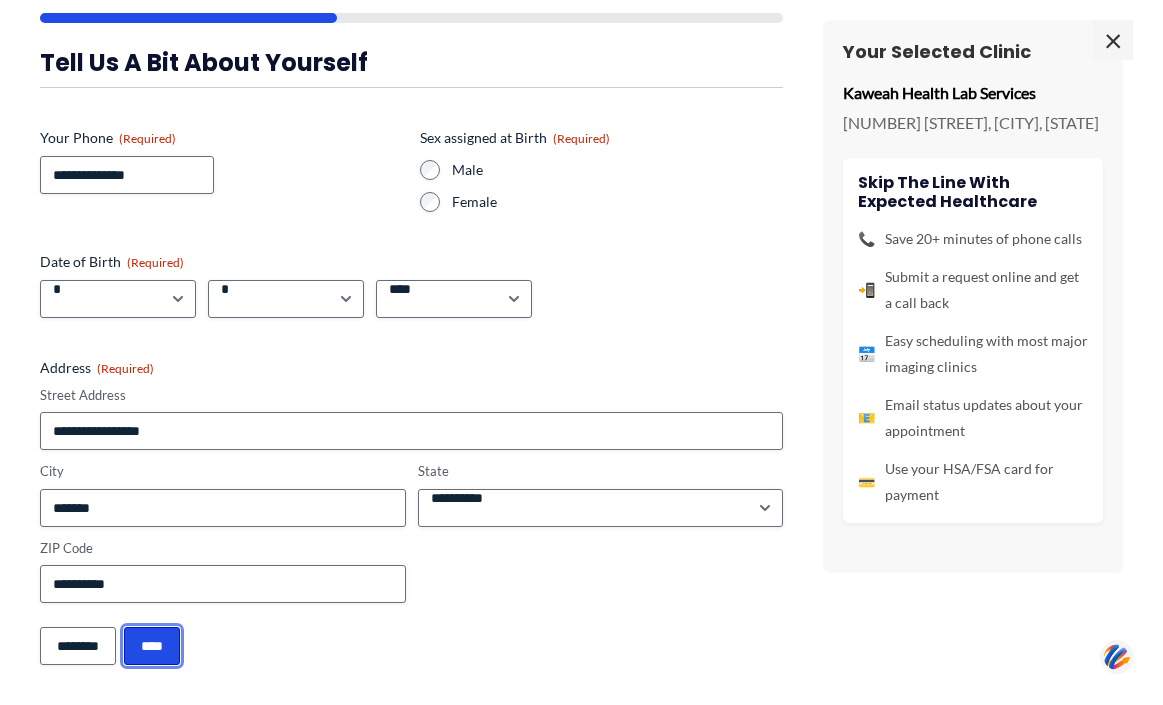 click on "****" at bounding box center (152, 646) 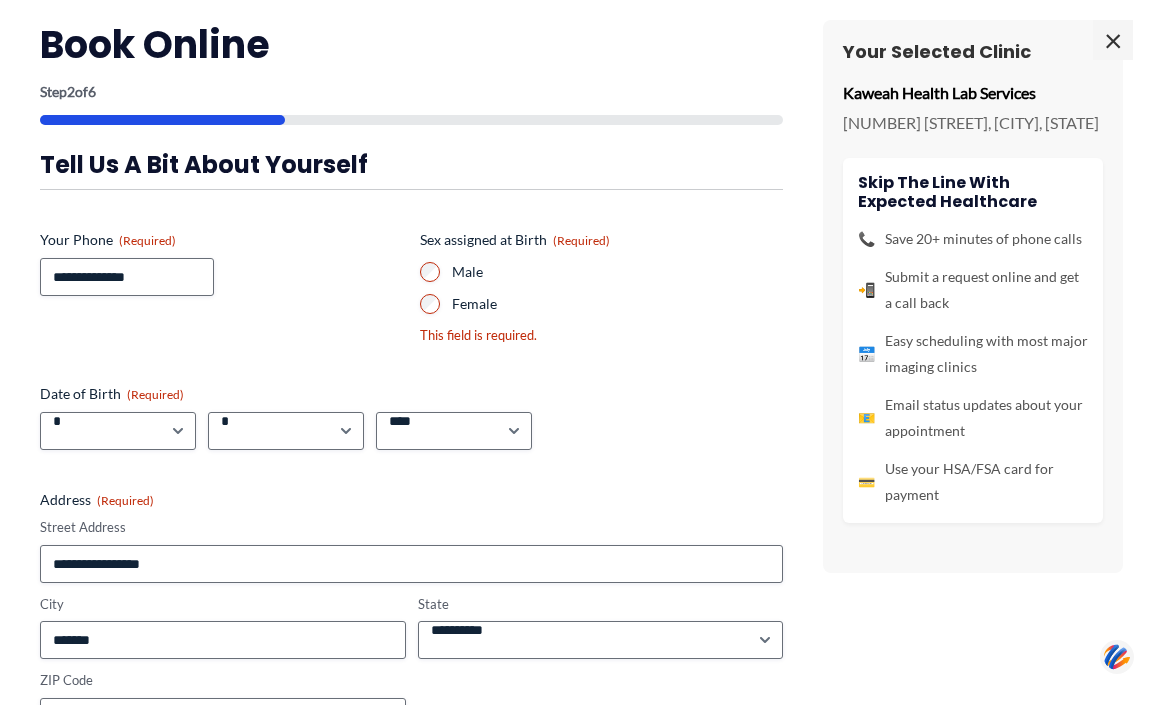 scroll, scrollTop: 0, scrollLeft: 0, axis: both 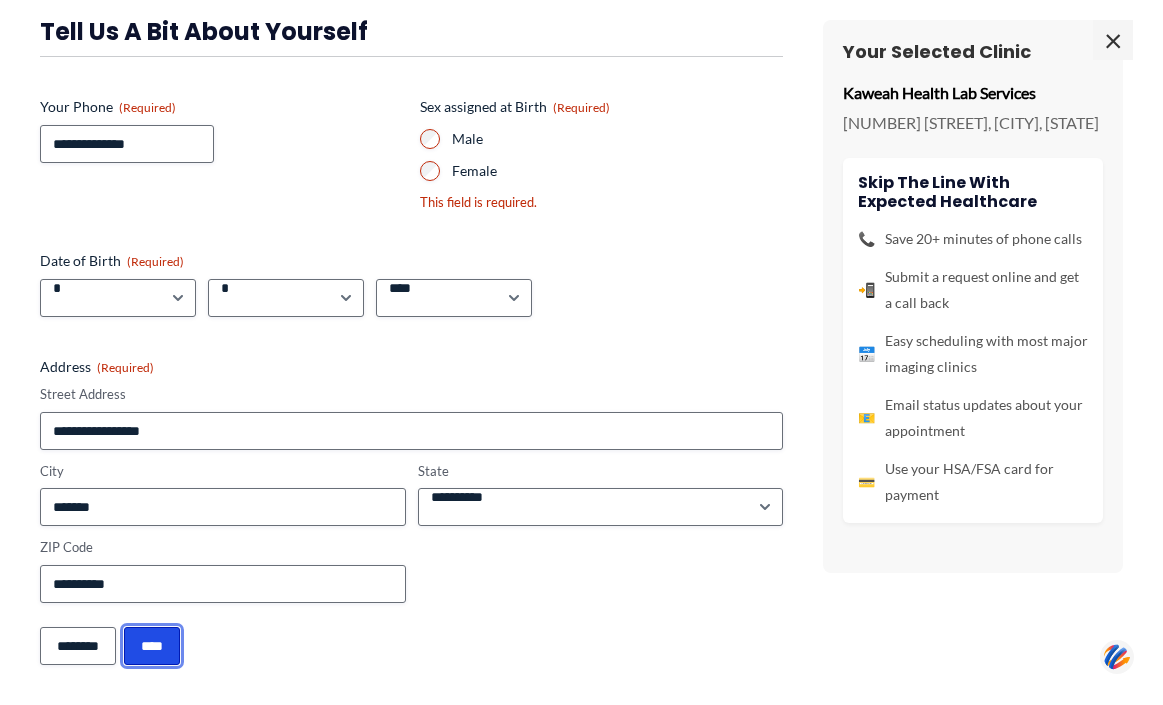 click on "****" at bounding box center [152, 646] 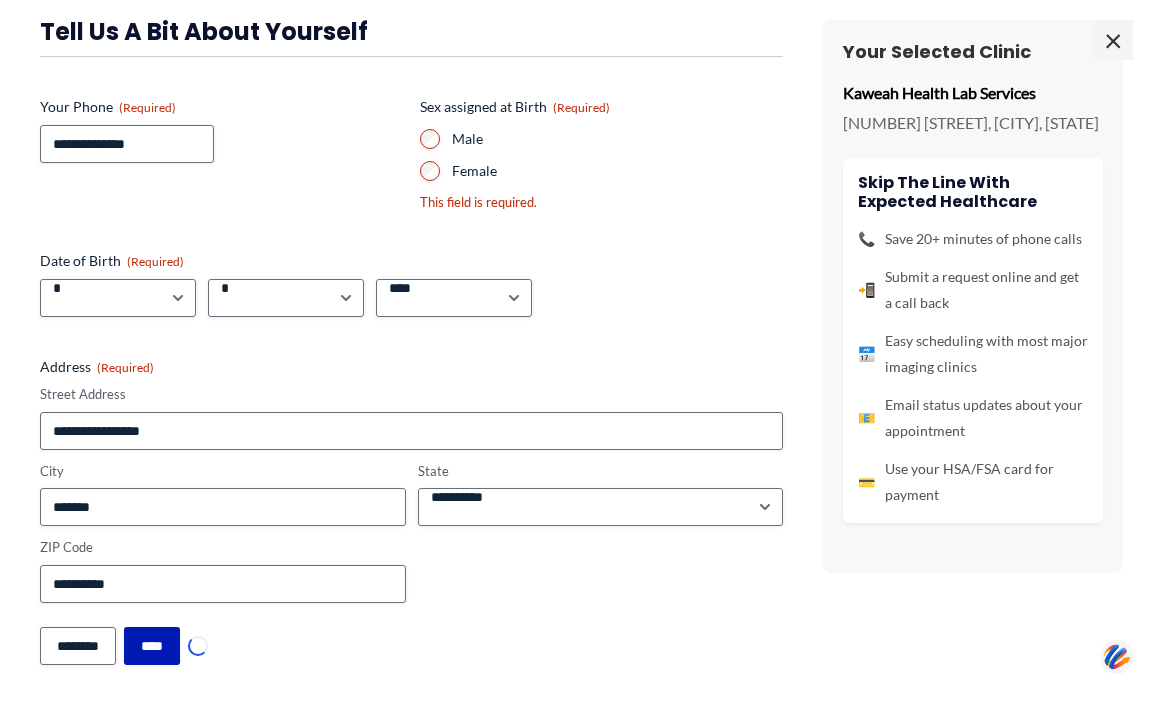scroll, scrollTop: 0, scrollLeft: 0, axis: both 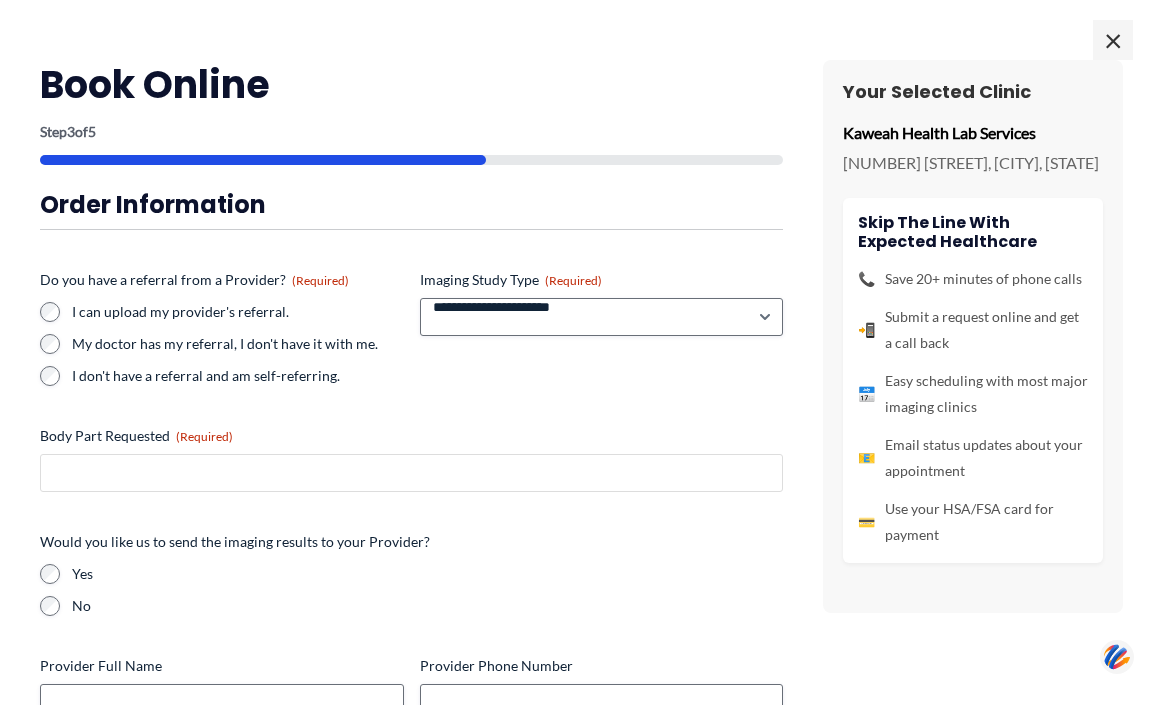 click on "Body Part Requested (Required)" at bounding box center (411, 473) 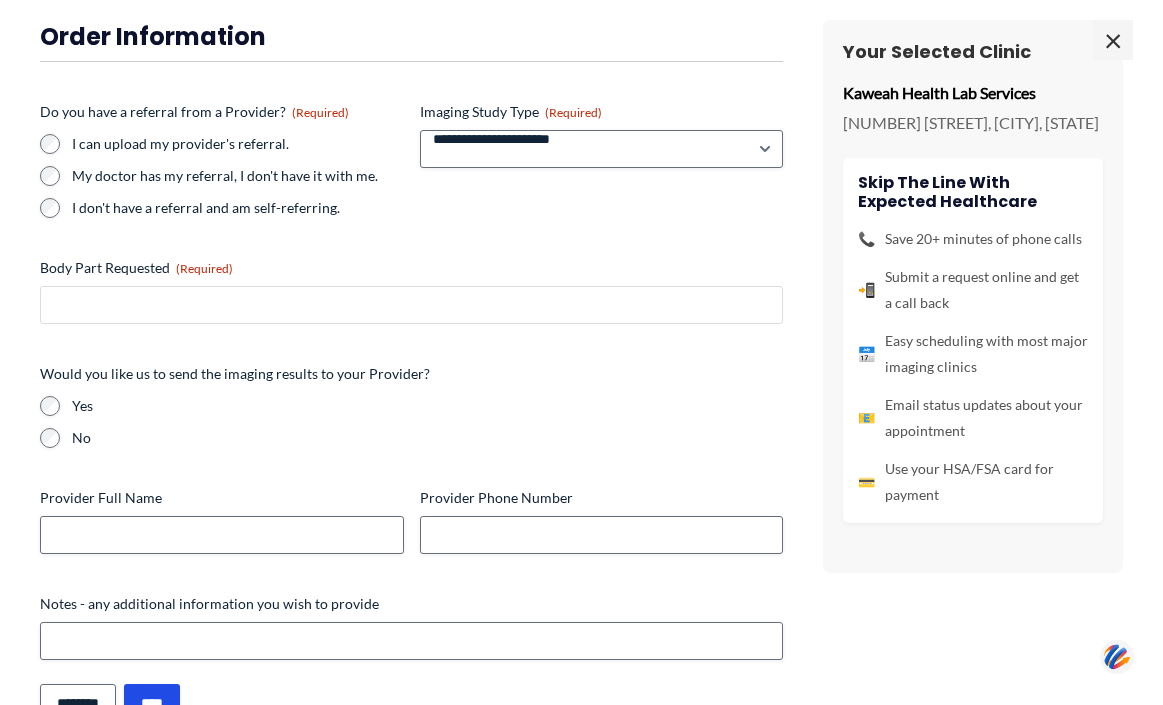 scroll, scrollTop: 200, scrollLeft: 0, axis: vertical 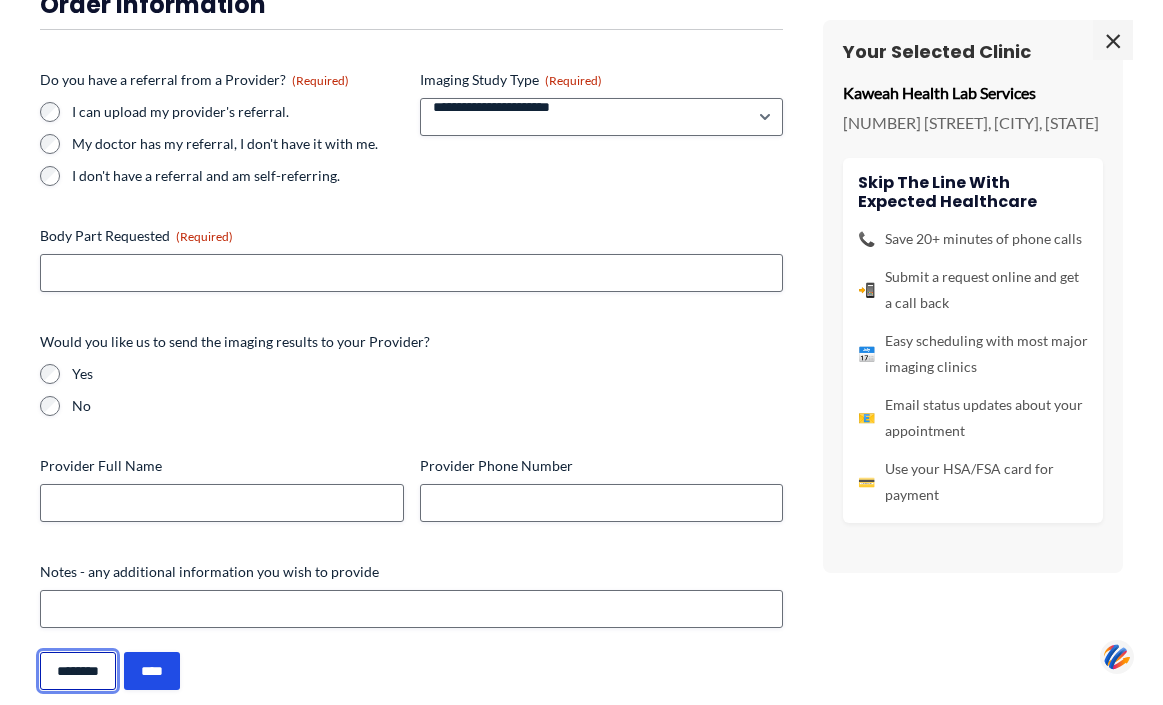 click on "********" at bounding box center (78, 671) 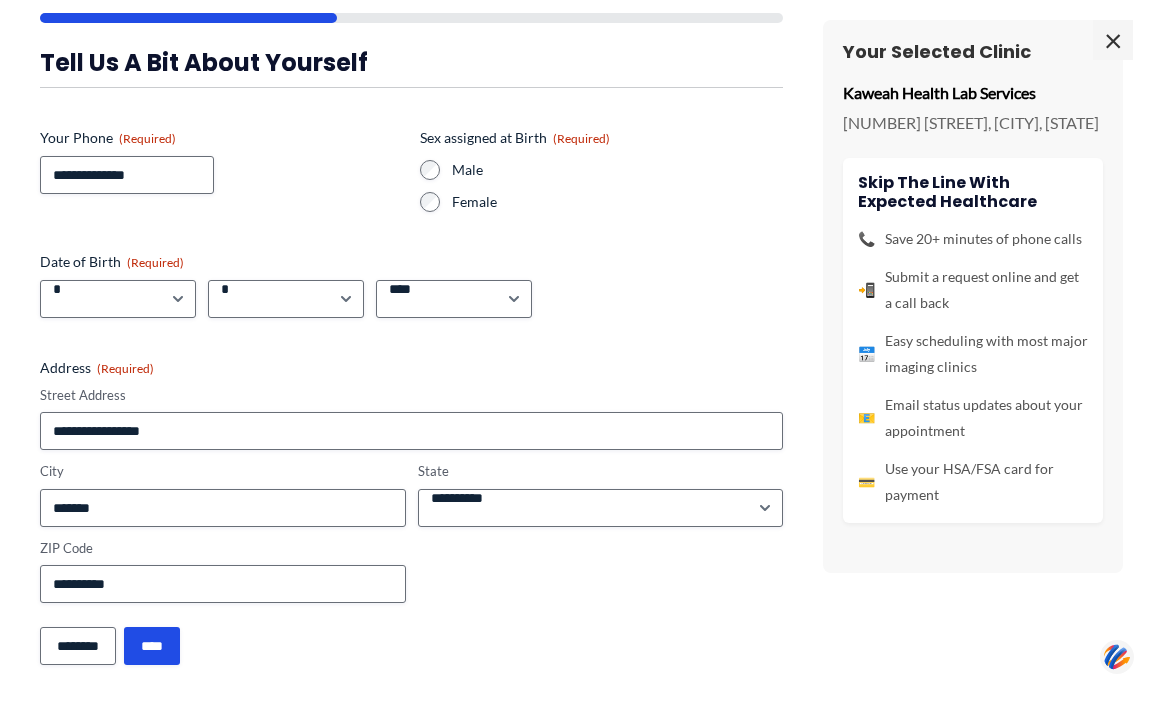 scroll, scrollTop: 142, scrollLeft: 0, axis: vertical 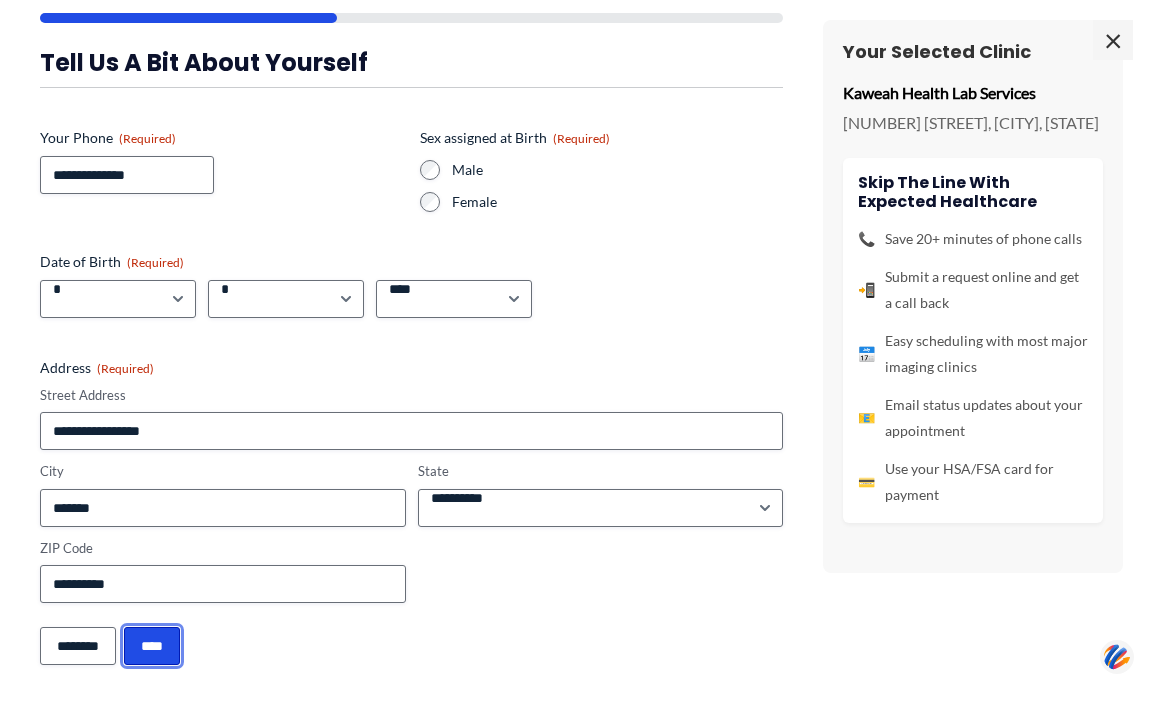 click on "****" at bounding box center [152, 646] 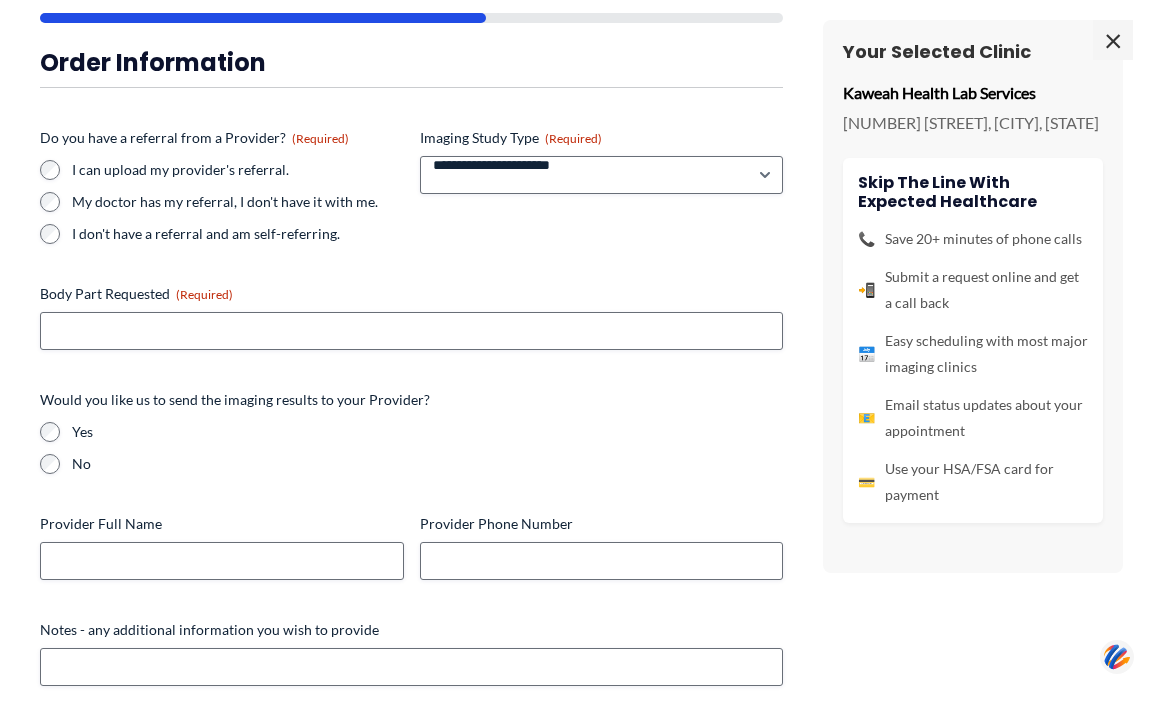 scroll, scrollTop: 0, scrollLeft: 0, axis: both 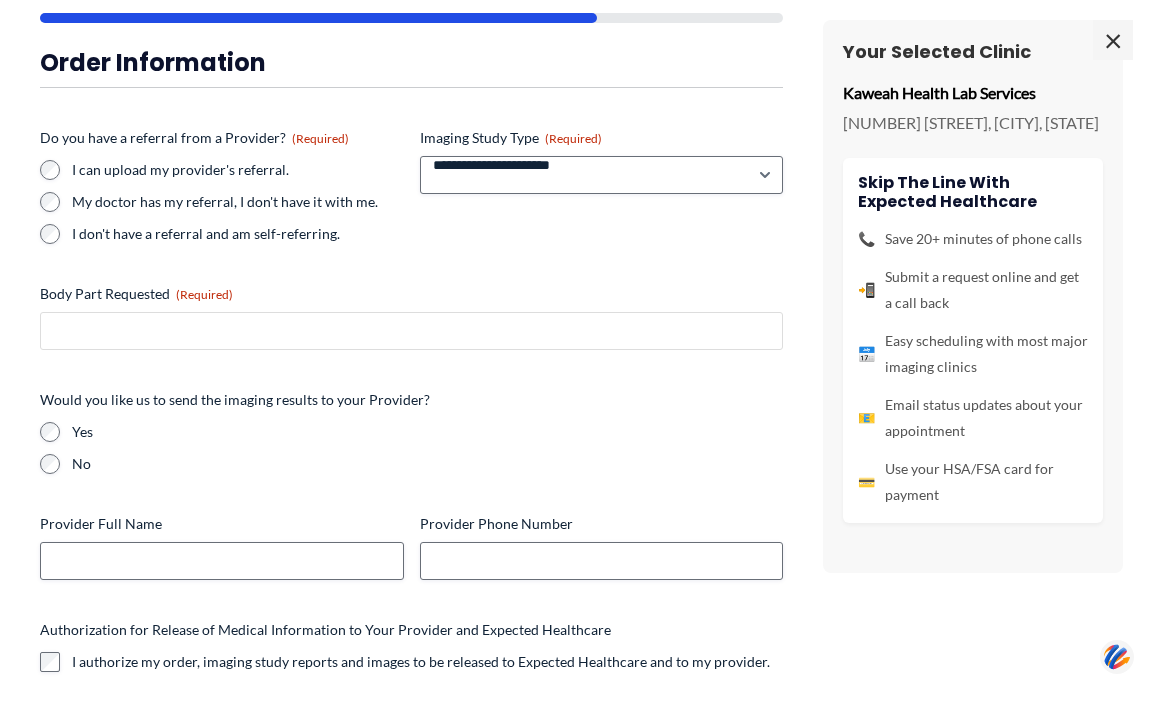 click on "Body Part Requested (Required)" at bounding box center (411, 331) 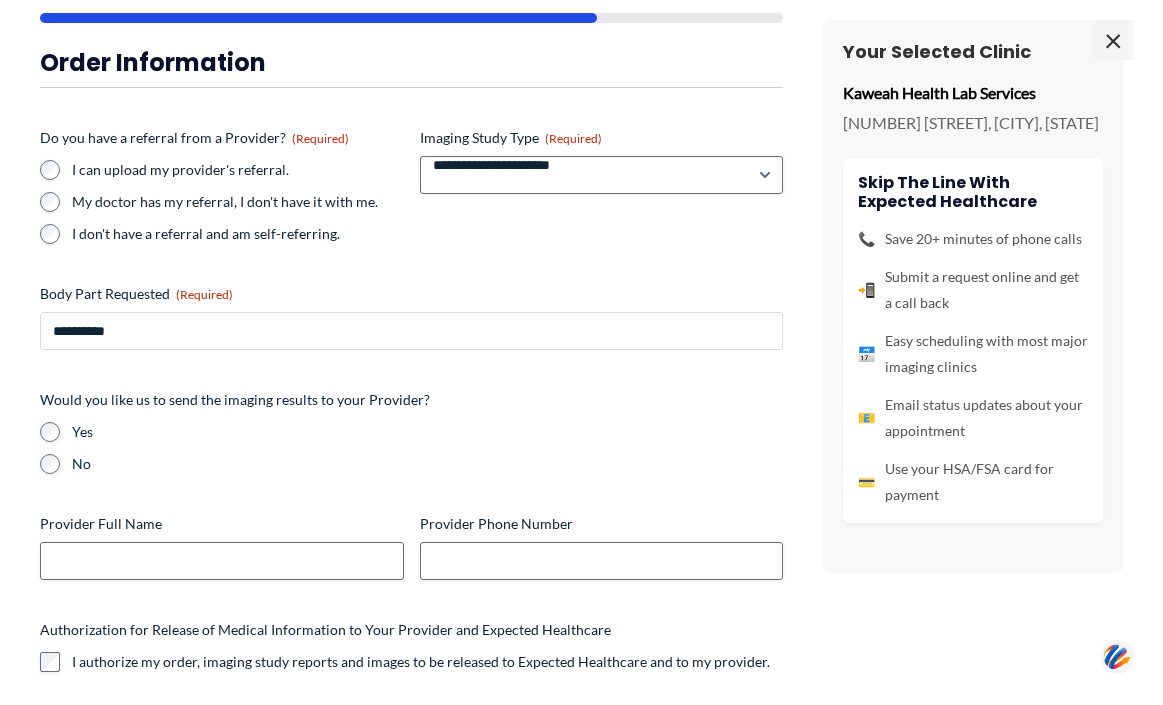 type on "**********" 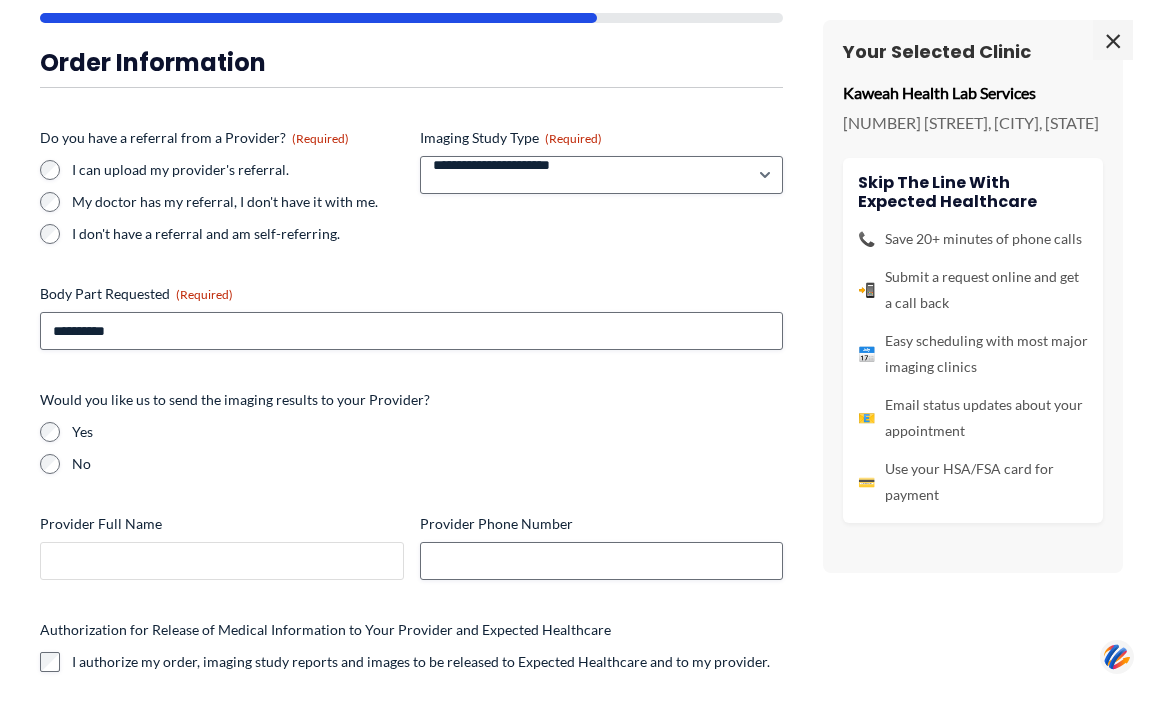 click on "Provider Full Name" at bounding box center (222, 561) 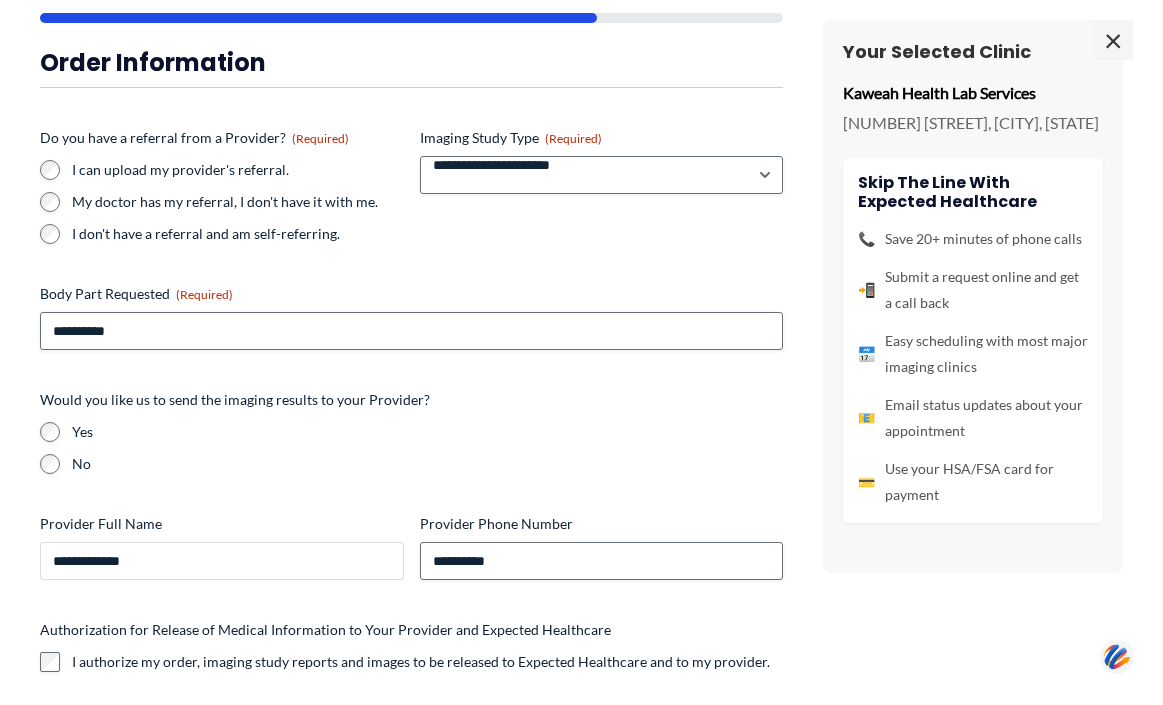 type on "**********" 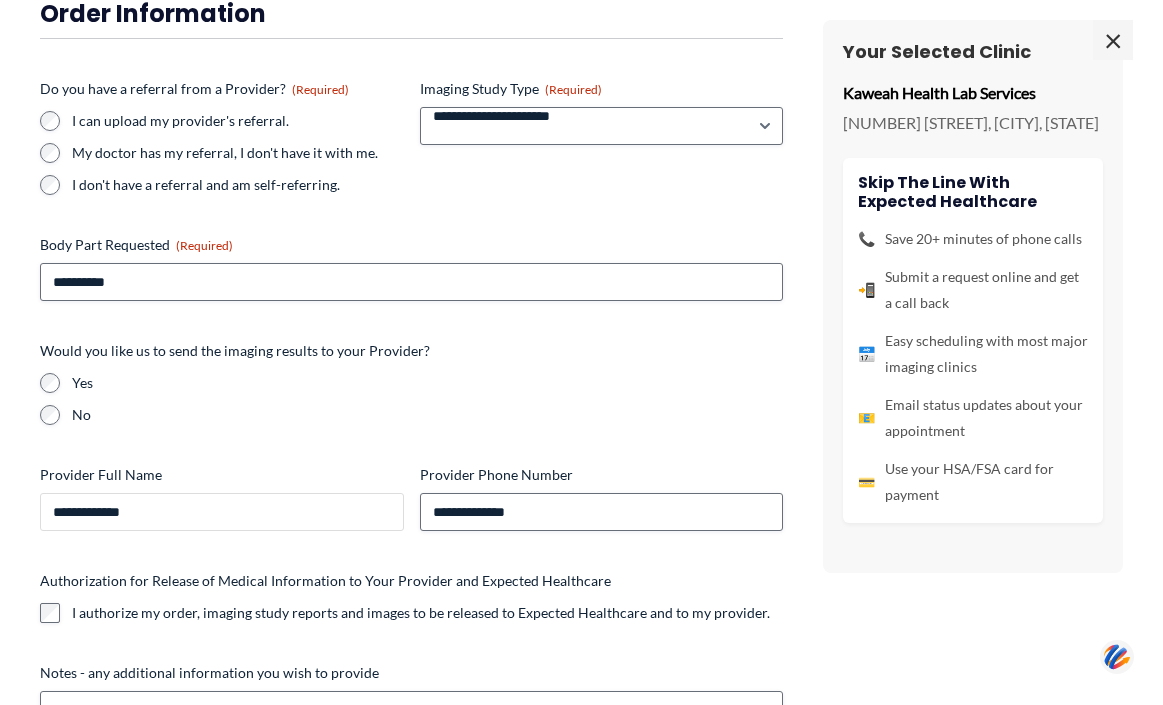 scroll, scrollTop: 300, scrollLeft: 0, axis: vertical 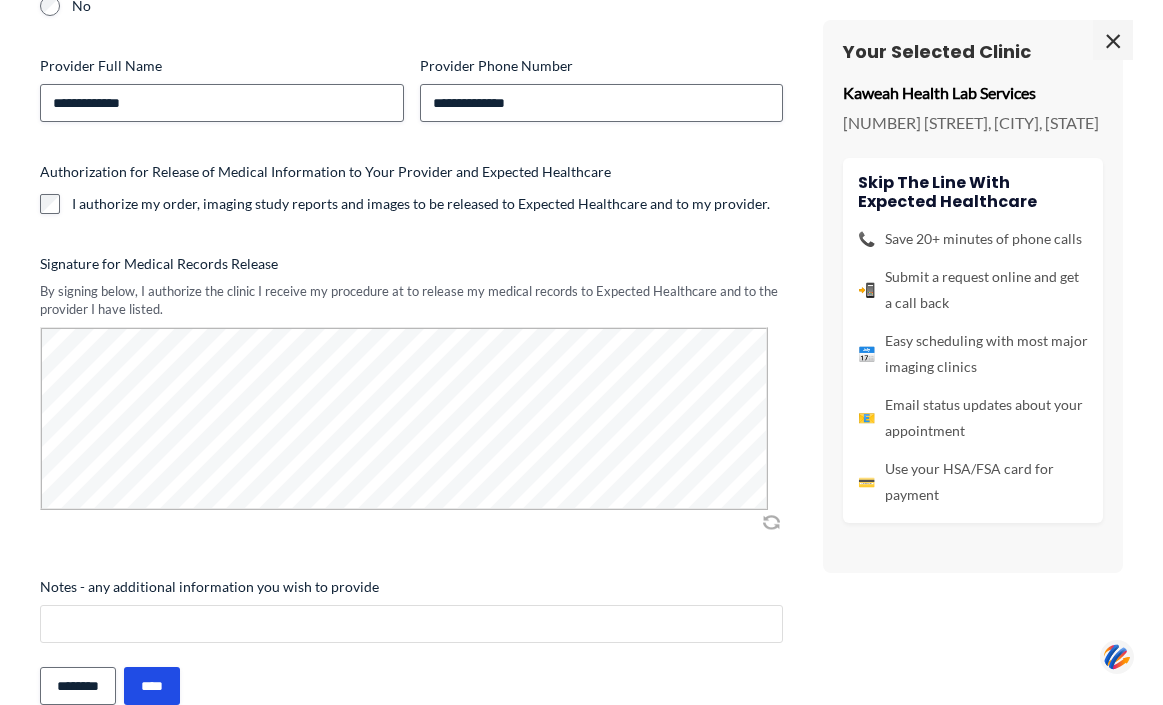 click on "Notes - any additional information you wish to provide" at bounding box center (411, 624) 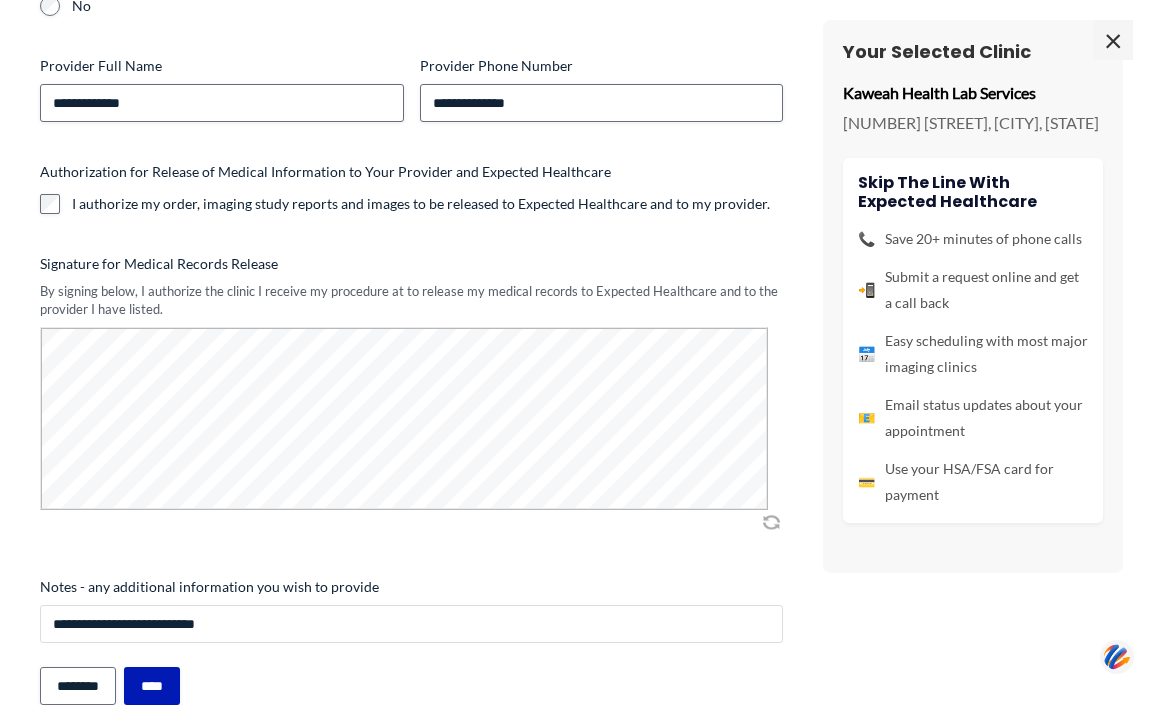 type on "**********" 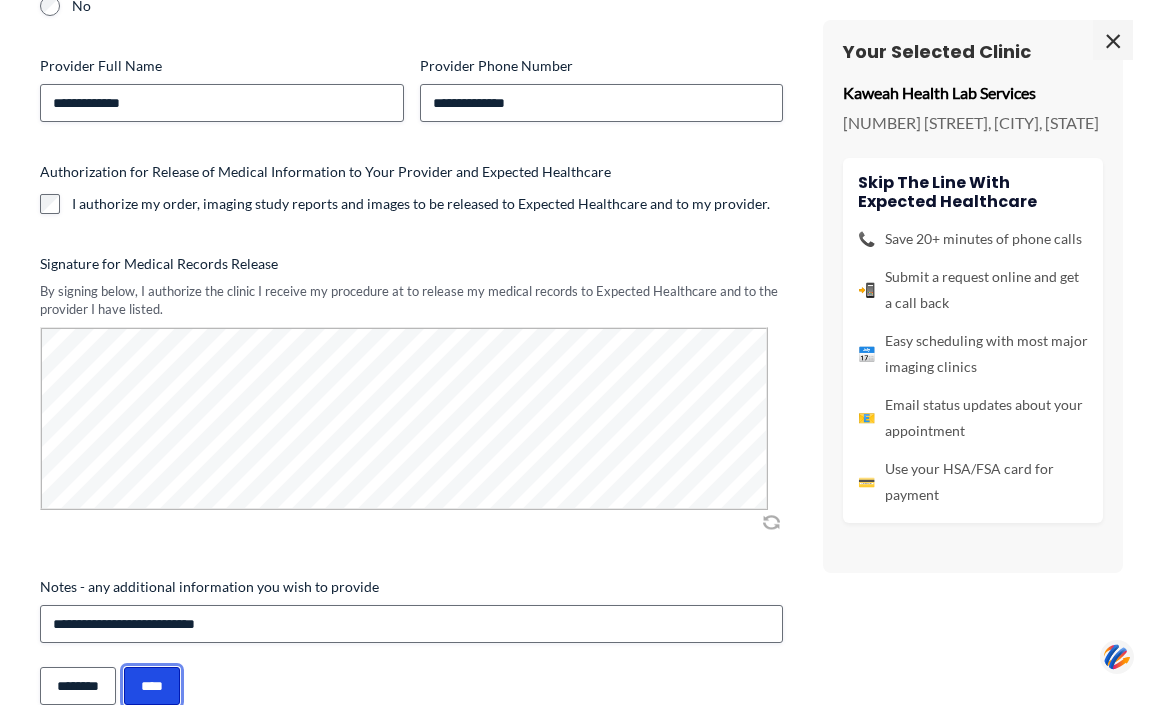 click on "****" at bounding box center (152, 686) 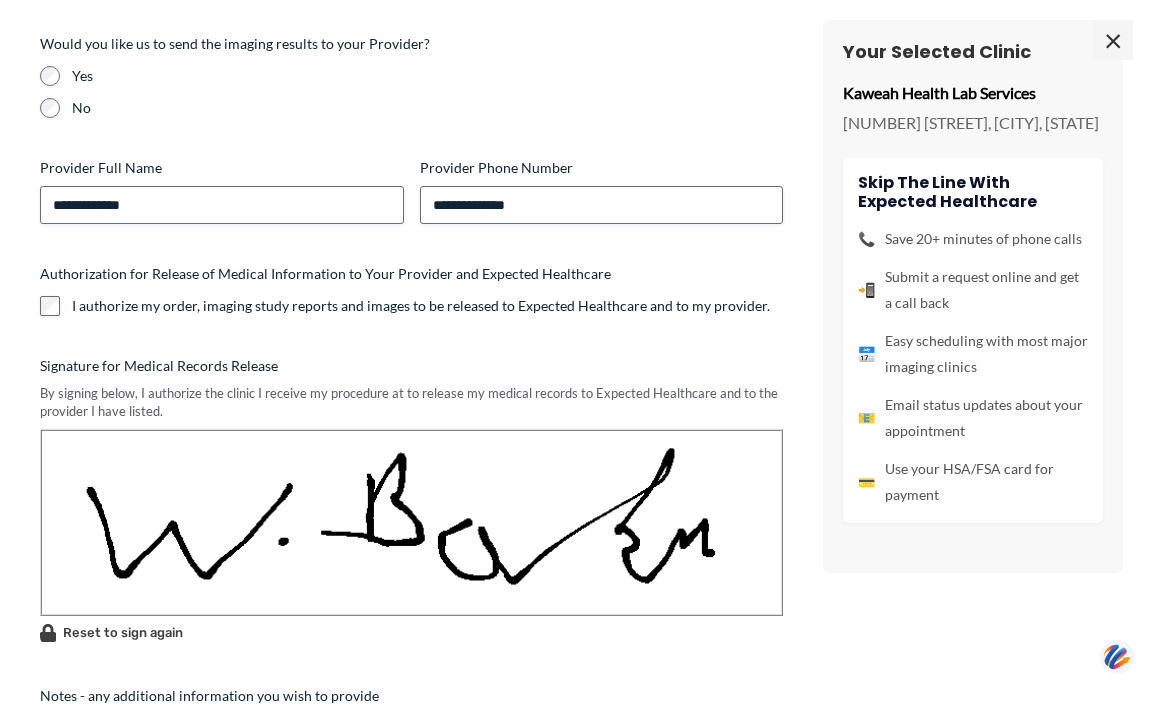 scroll, scrollTop: 0, scrollLeft: 0, axis: both 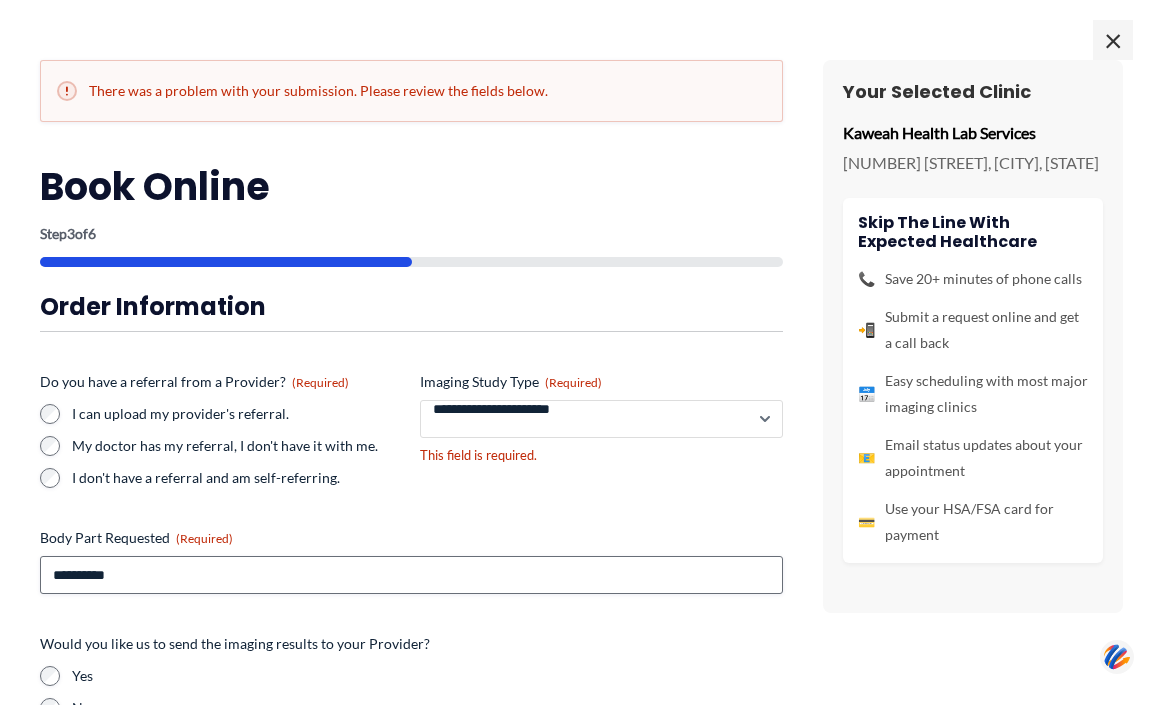click on "**********" at bounding box center (602, 419) 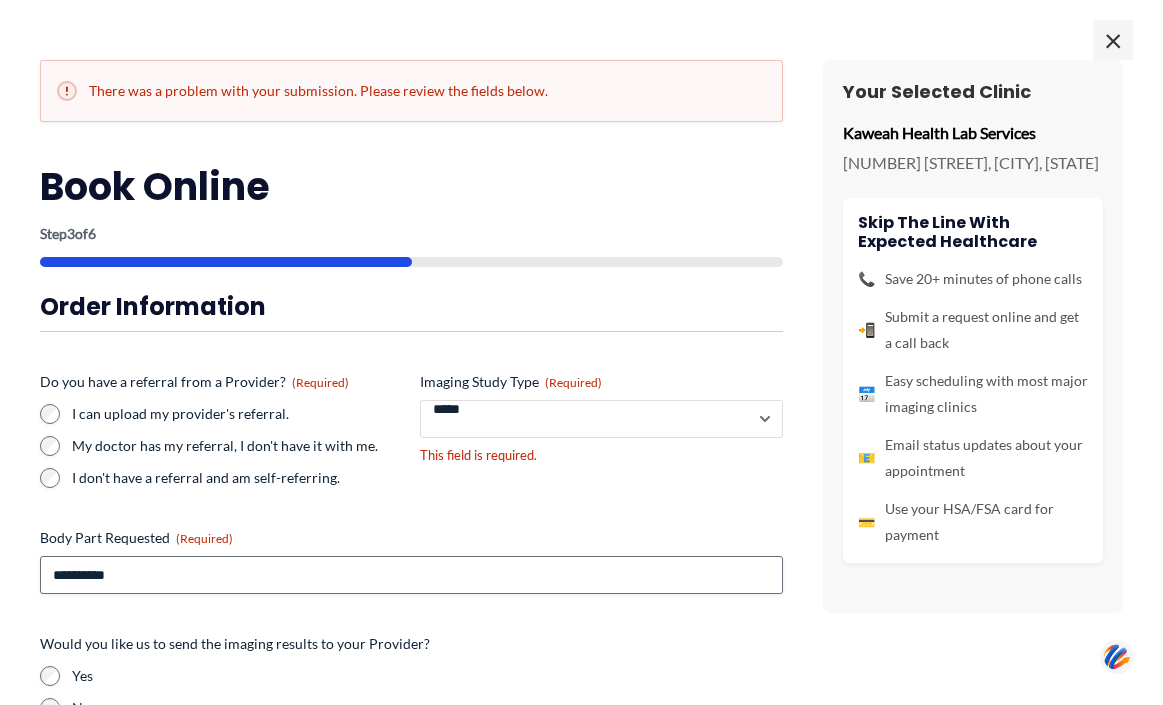 click on "**********" at bounding box center (602, 419) 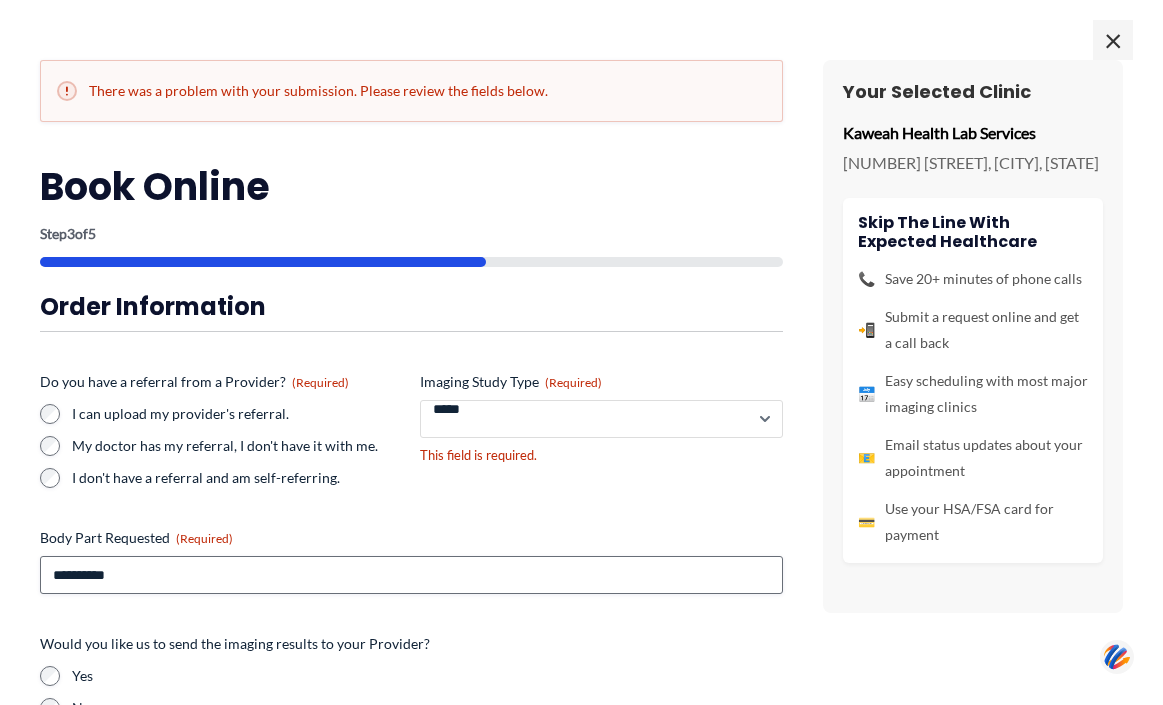 click on "**********" at bounding box center (602, 419) 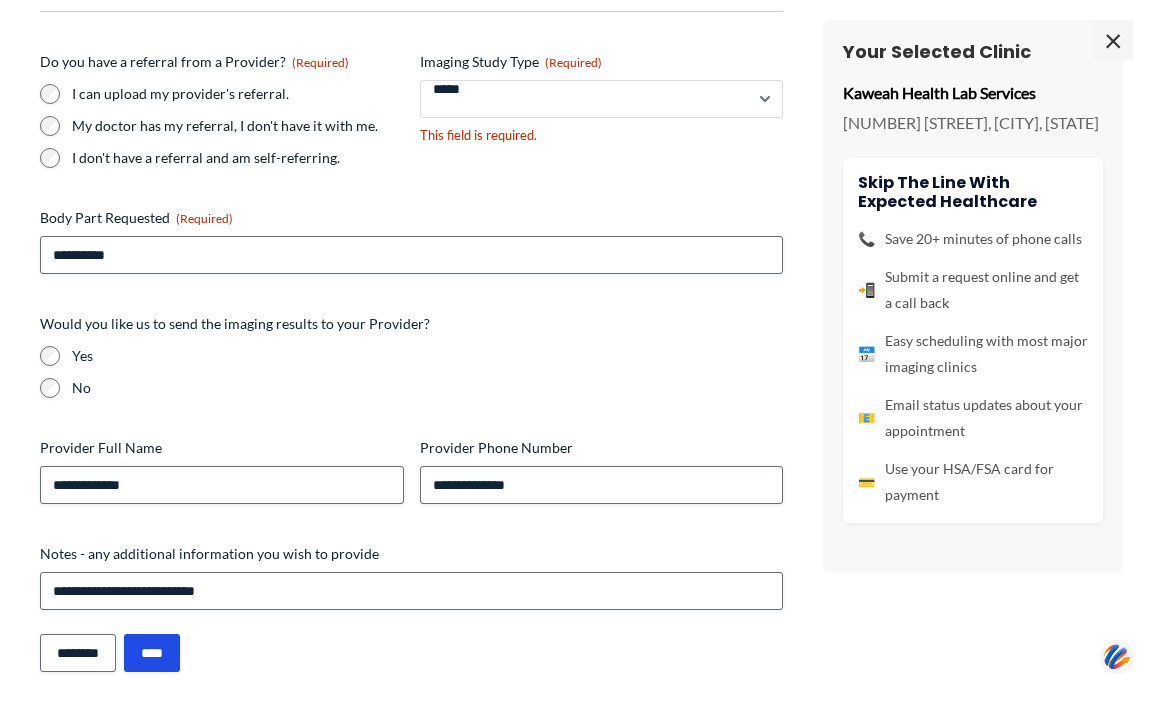 scroll, scrollTop: 327, scrollLeft: 0, axis: vertical 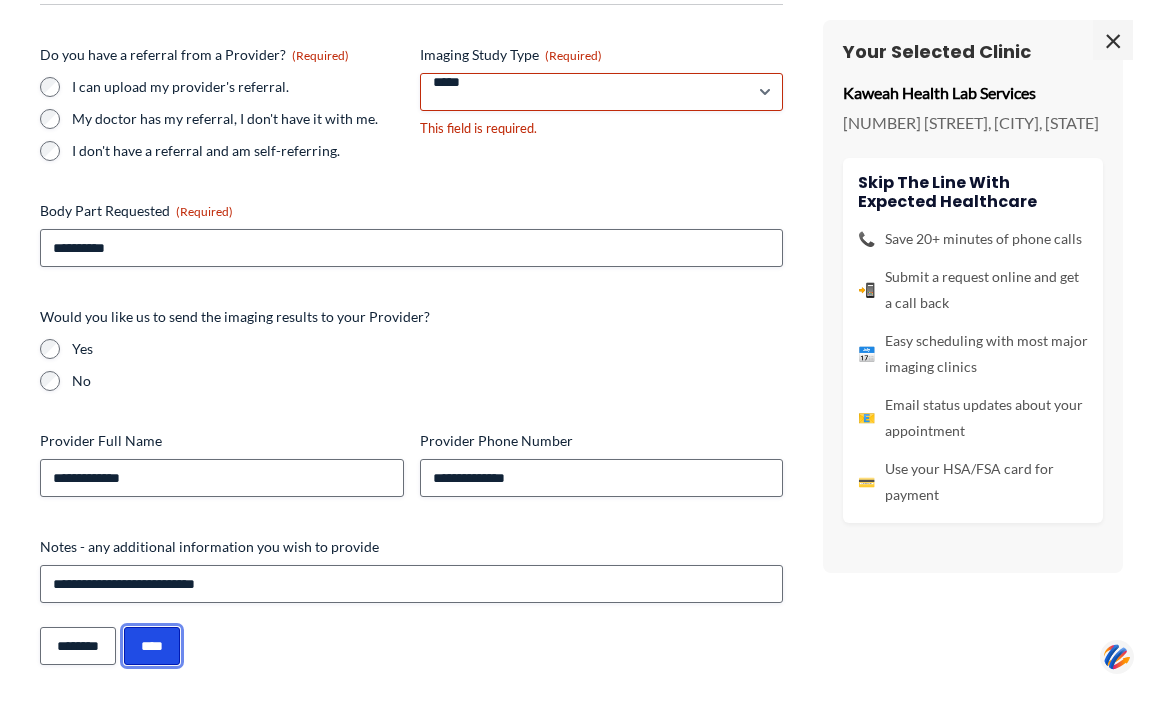 click on "****" at bounding box center (152, 646) 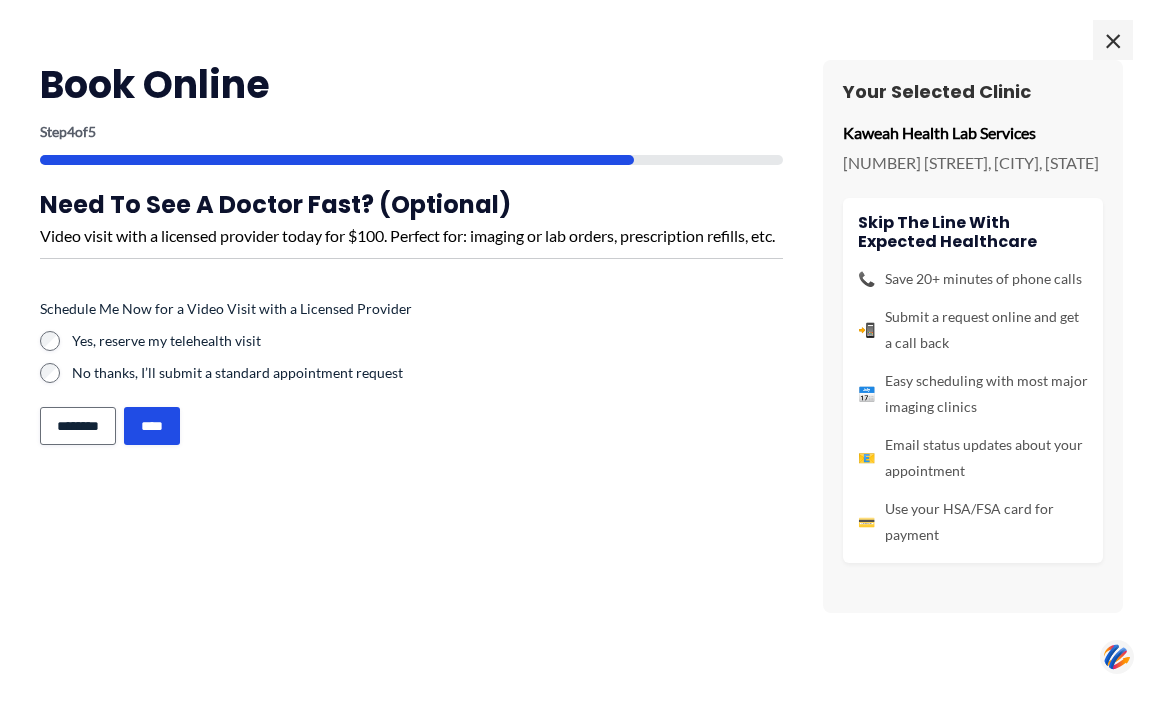scroll, scrollTop: 0, scrollLeft: 0, axis: both 